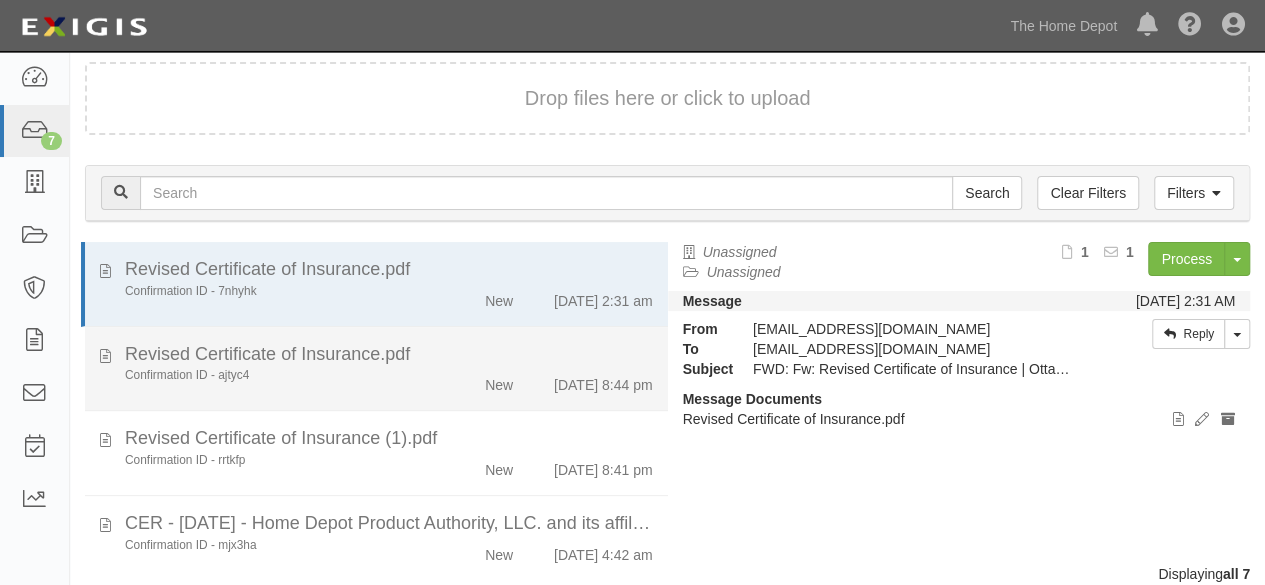 scroll, scrollTop: 76, scrollLeft: 0, axis: vertical 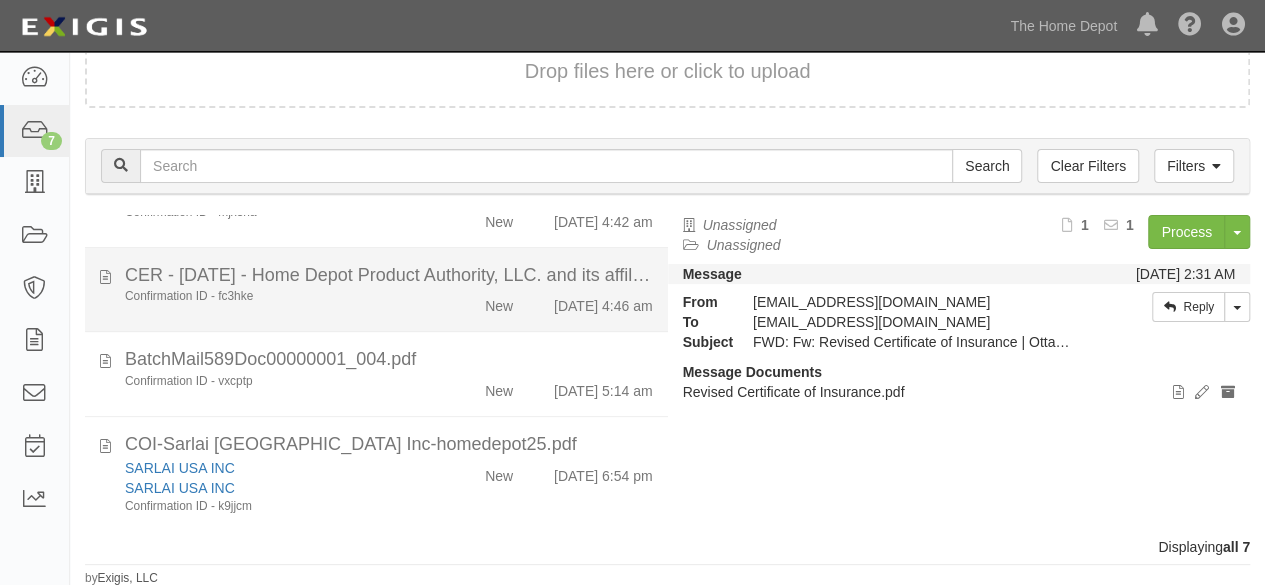drag, startPoint x: 408, startPoint y: 513, endPoint x: 643, endPoint y: 327, distance: 299.7015 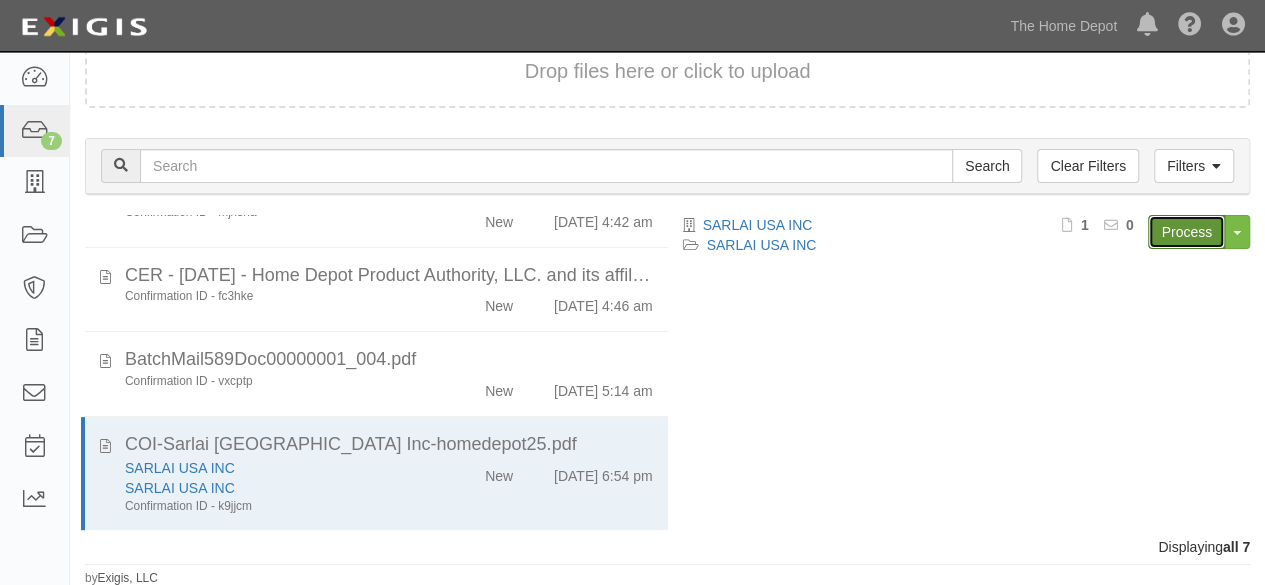 click on "Process" at bounding box center [1186, 232] 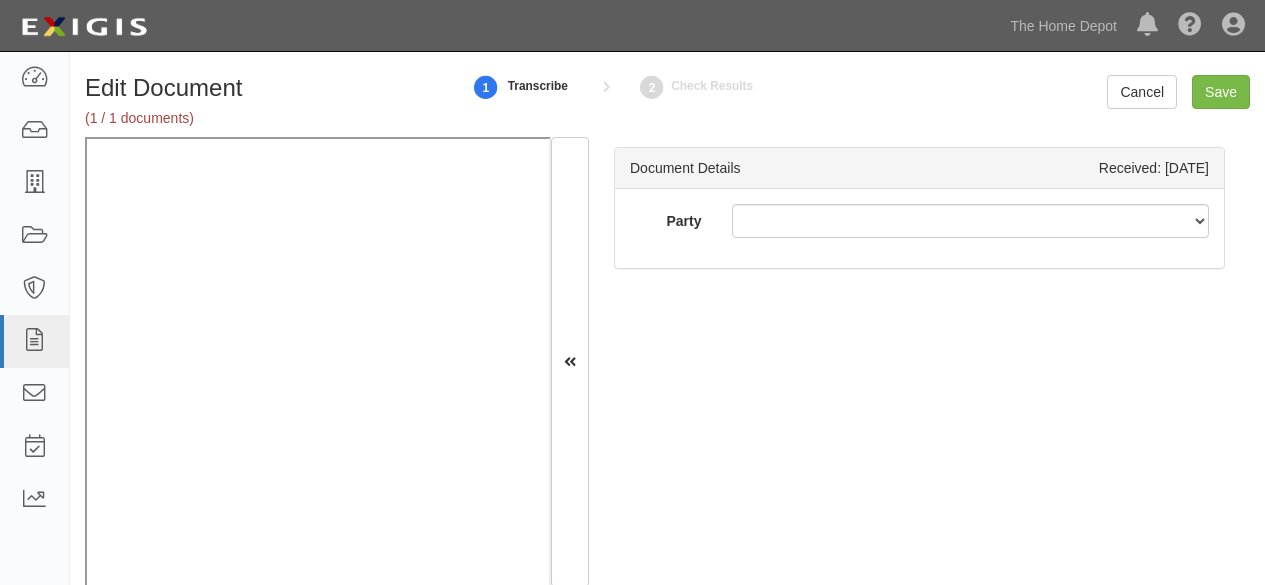 scroll, scrollTop: 0, scrollLeft: 0, axis: both 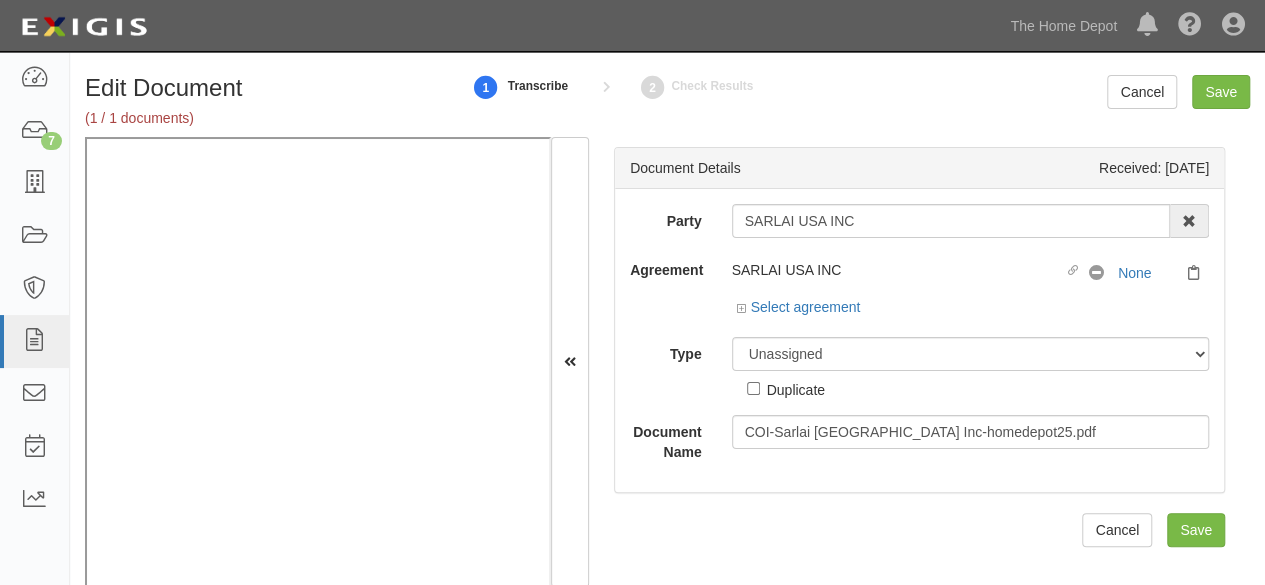 click on "Party
SARLAI USA INC
1000576868 Ontario Inc.
[STREET_ADDRESS] Inc. (MOD LIGHTING)
1200144519218
[DOMAIN_NAME] INC
1291 FURNITURES INC
16 GAUGE SINKS
1729897 ONTARIO INC. O/A
1791 Outdoor Lifestyle Group LLC
1837, LLC.
1888 [PERSON_NAME] LLC
1896424 ONTARIO INC
1JAY CAPITAL INC
1PERFECTCHOICE INC
1ST CHOICE FERTILIZER, I
2033784 ONTARIO INC.
21 ROCKS CORPORATION DBA
2614072 ONTARIO INC. (O/
2964-3277 QUEBEC INC
2B Poultry, LLC
2FUNGUYS
34 DECOR LLC
360 ELECTRICAL LLC
3B INTERNATIONAL LLC
3B TECH, INC.
3DROSE LLC
3I PRODUCTS, INC.
3M
3M
3M COMPANY
3Wood Wholesale, LLC
4077814 [US_STATE] INC
4D CONCEPTS, INC
4dock LLC.
4KEEPS ROSES INC." at bounding box center [919, 333] 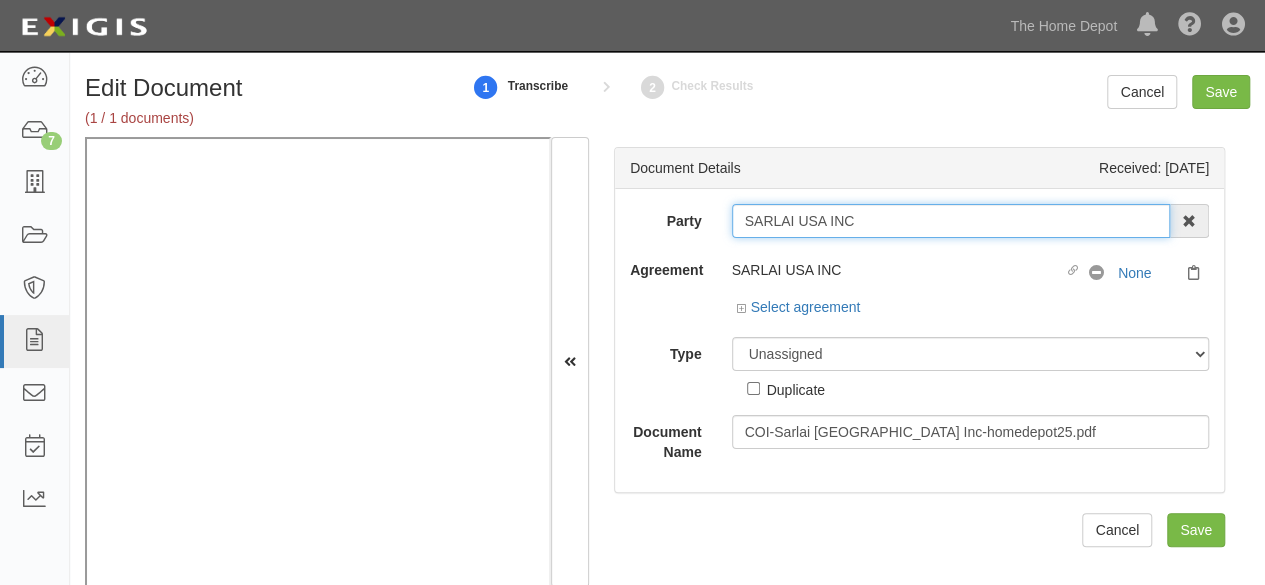 click on "SARLAI USA INC" at bounding box center [951, 221] 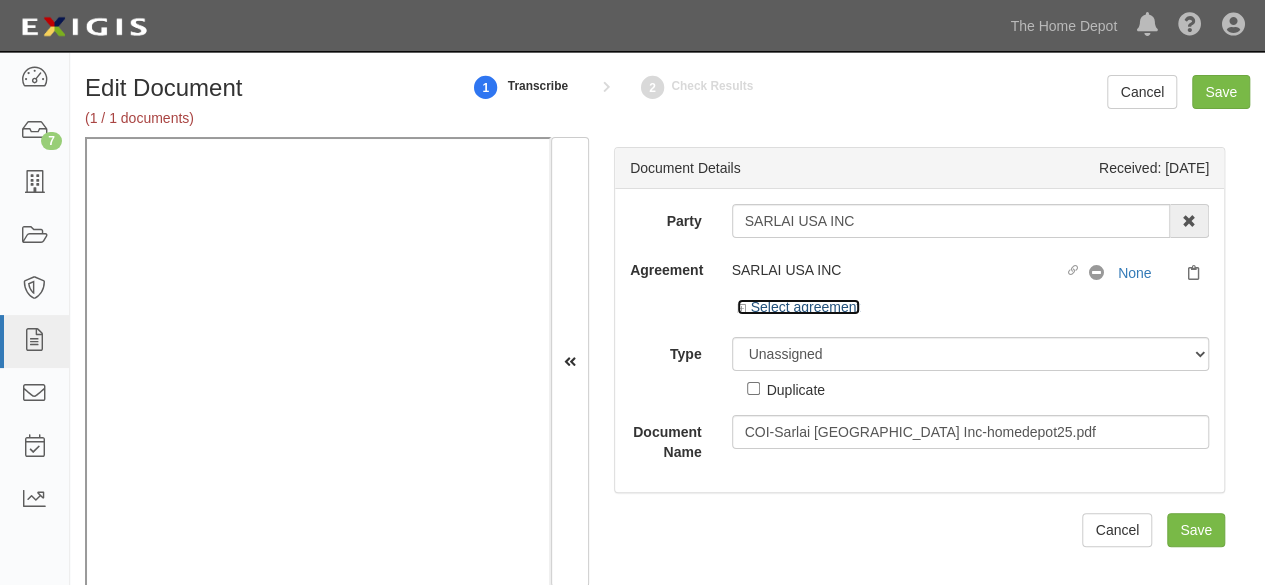 click on "Select agreement" at bounding box center (799, 307) 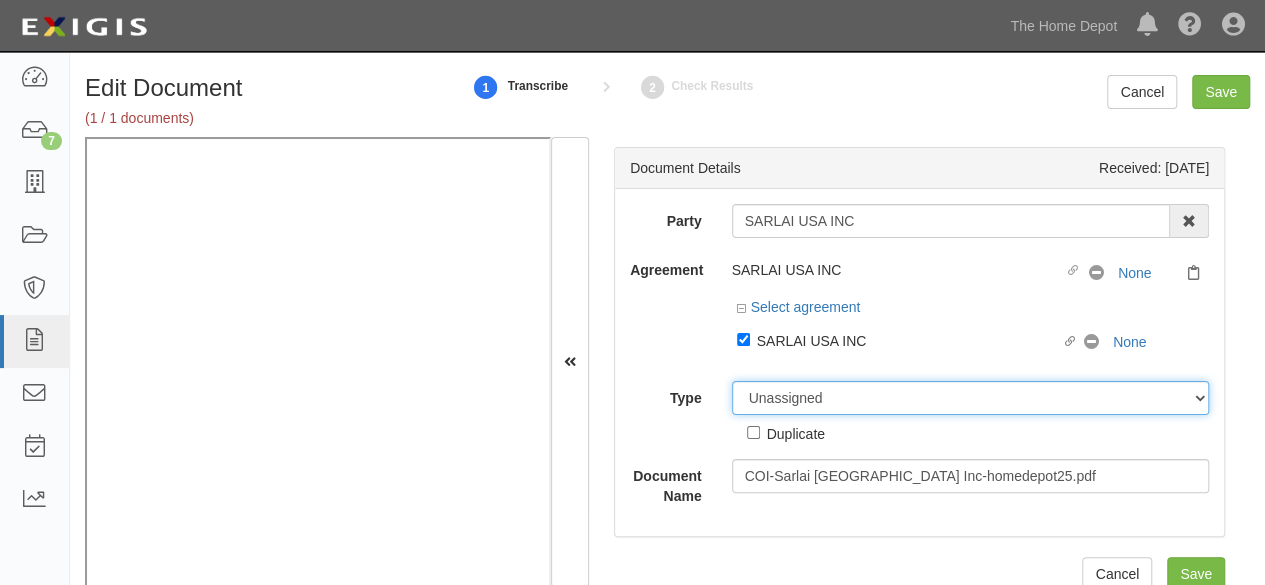 drag, startPoint x: 784, startPoint y: 405, endPoint x: 792, endPoint y: 381, distance: 25.298222 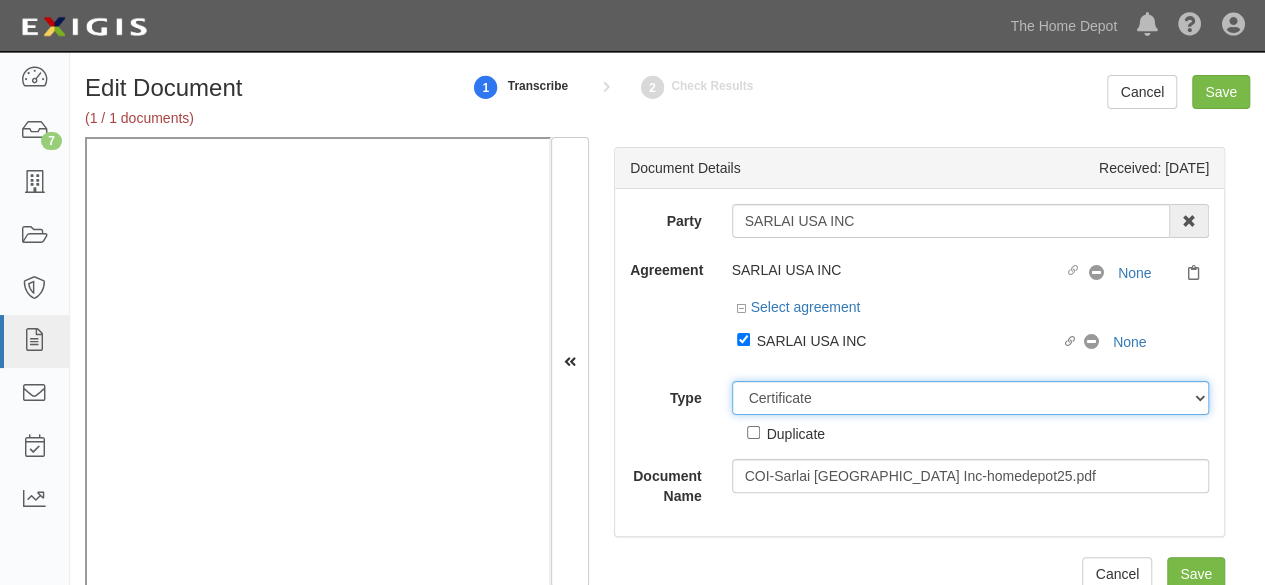 click on "Unassigned
Binder
Cancellation Notice
Certificate
Contract
Endorsement
Insurance Policy
Junk
Other Document
Policy Declarations
Reinstatement Notice
Requirements
Waiver Request" at bounding box center (971, 398) 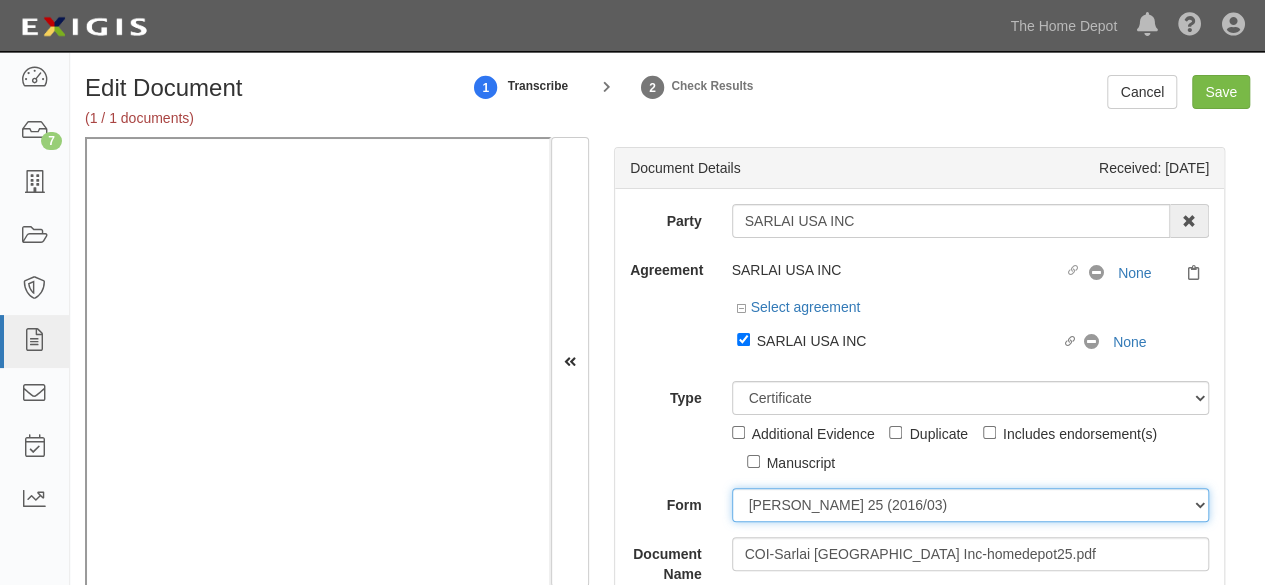 click on "[PERSON_NAME] 25 (2016/03)
[PERSON_NAME] 101
[PERSON_NAME] 855 NY (2014/05)
General" at bounding box center [971, 505] 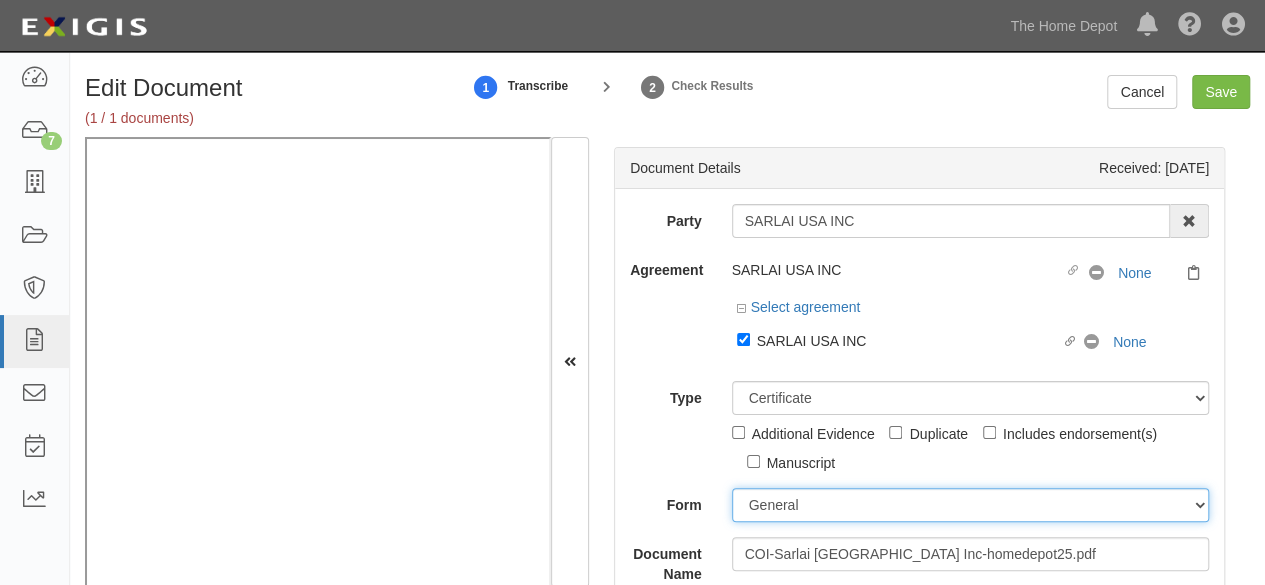 click on "[PERSON_NAME] 25 (2016/03)
[PERSON_NAME] 101
[PERSON_NAME] 855 NY (2014/05)
General" at bounding box center [971, 505] 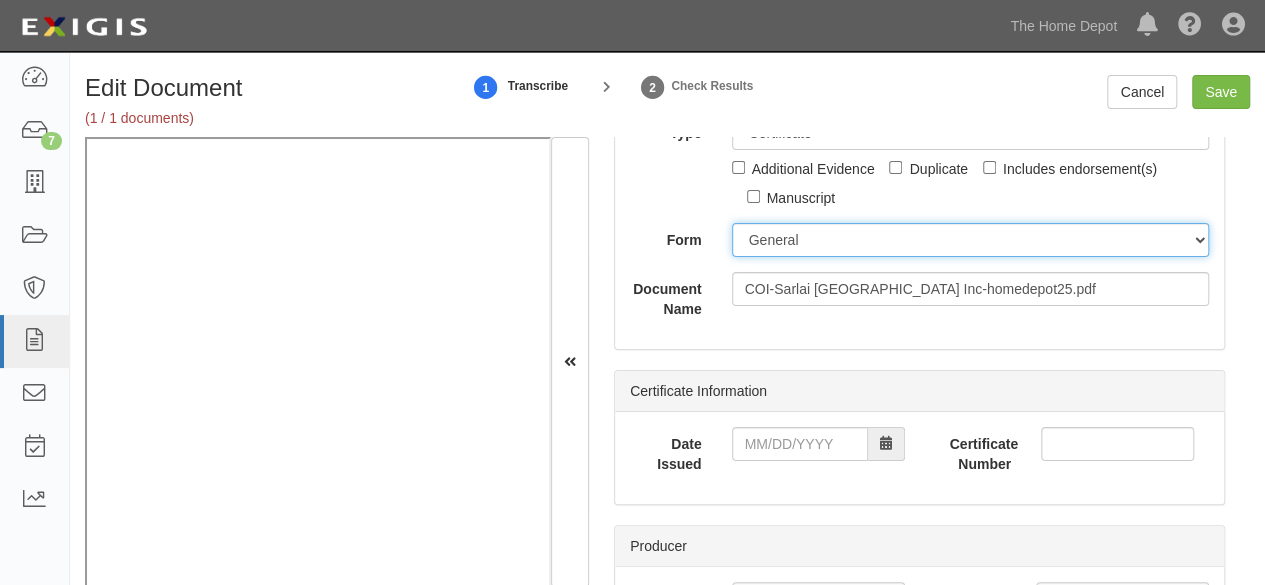 scroll, scrollTop: 300, scrollLeft: 0, axis: vertical 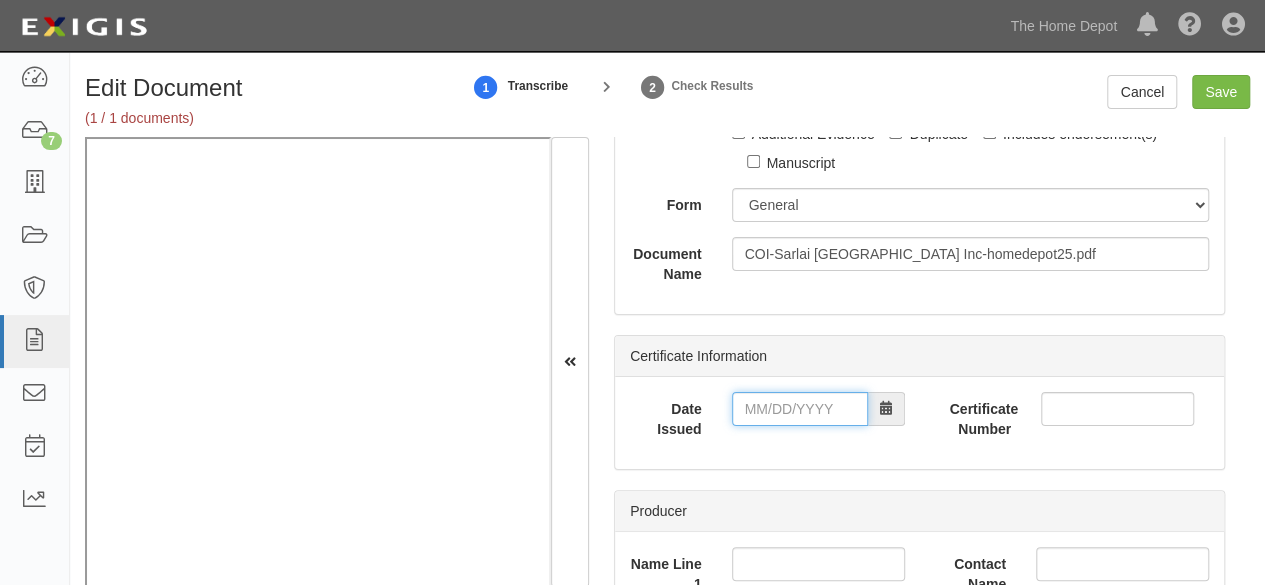 click on "Date Issued" at bounding box center [800, 409] 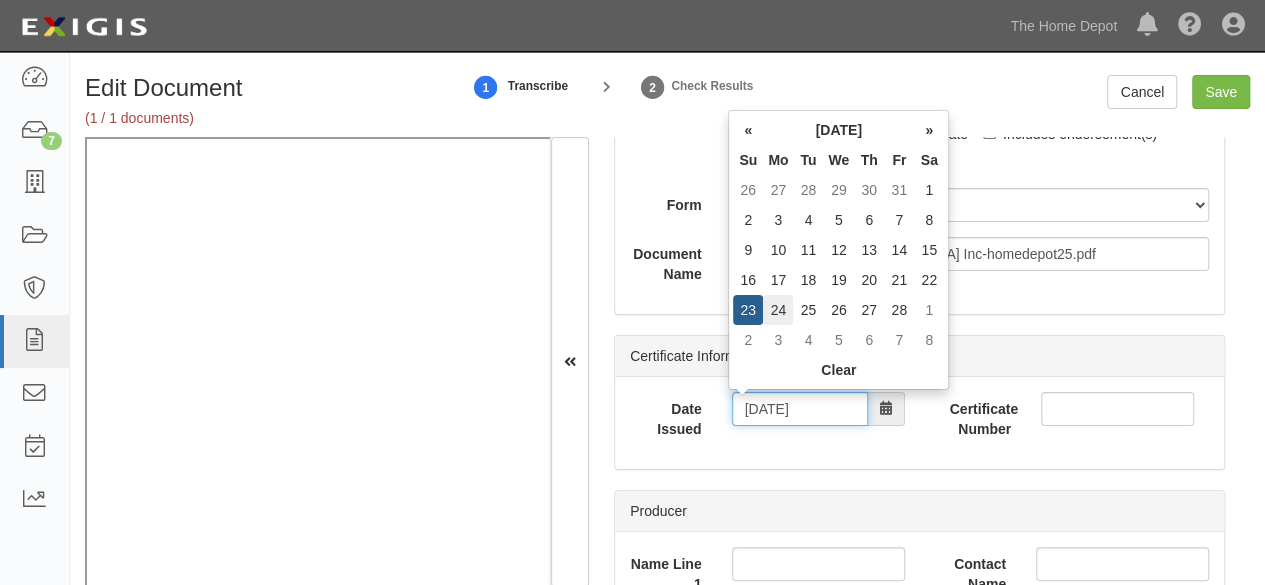 type on "[DATE]" 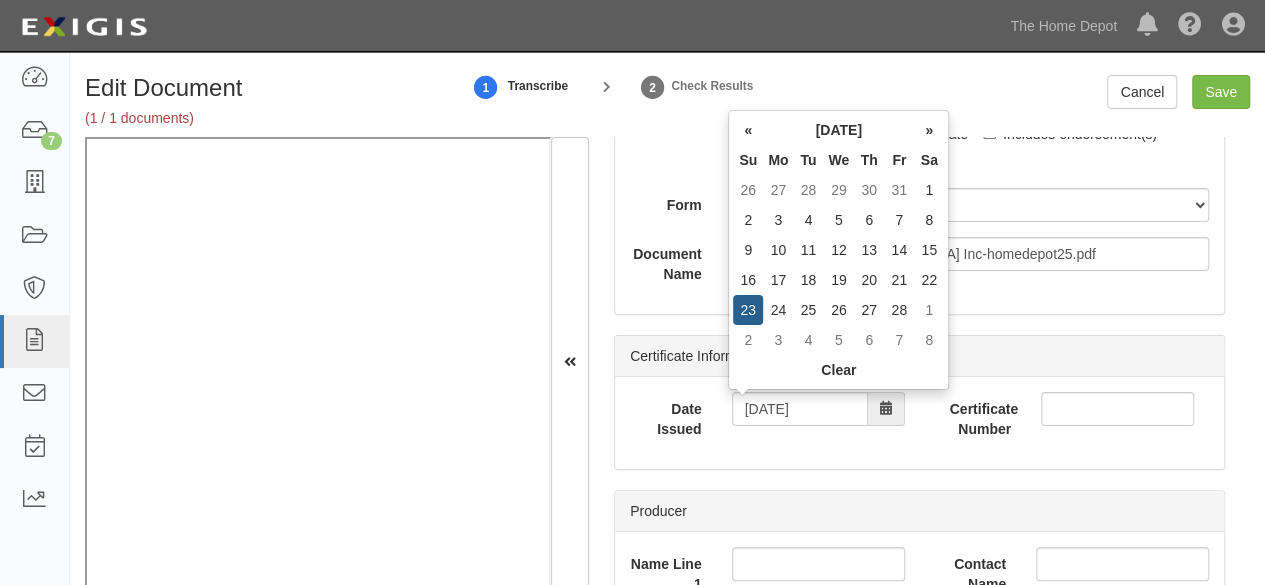 drag, startPoint x: 784, startPoint y: 307, endPoint x: 616, endPoint y: 398, distance: 191.06282 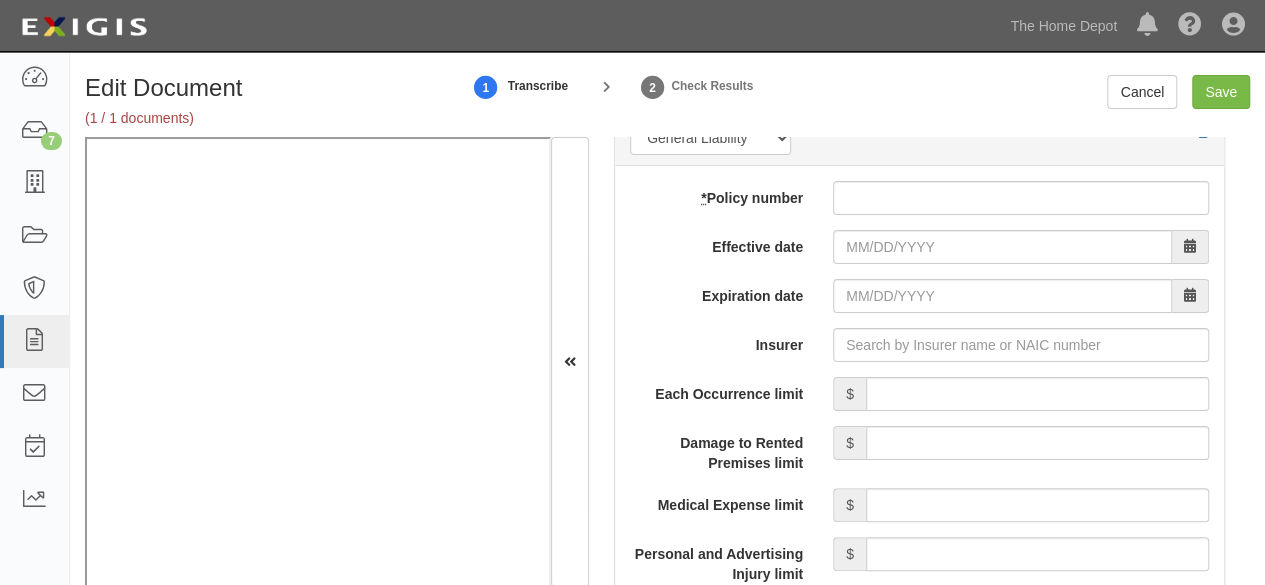 scroll, scrollTop: 1800, scrollLeft: 0, axis: vertical 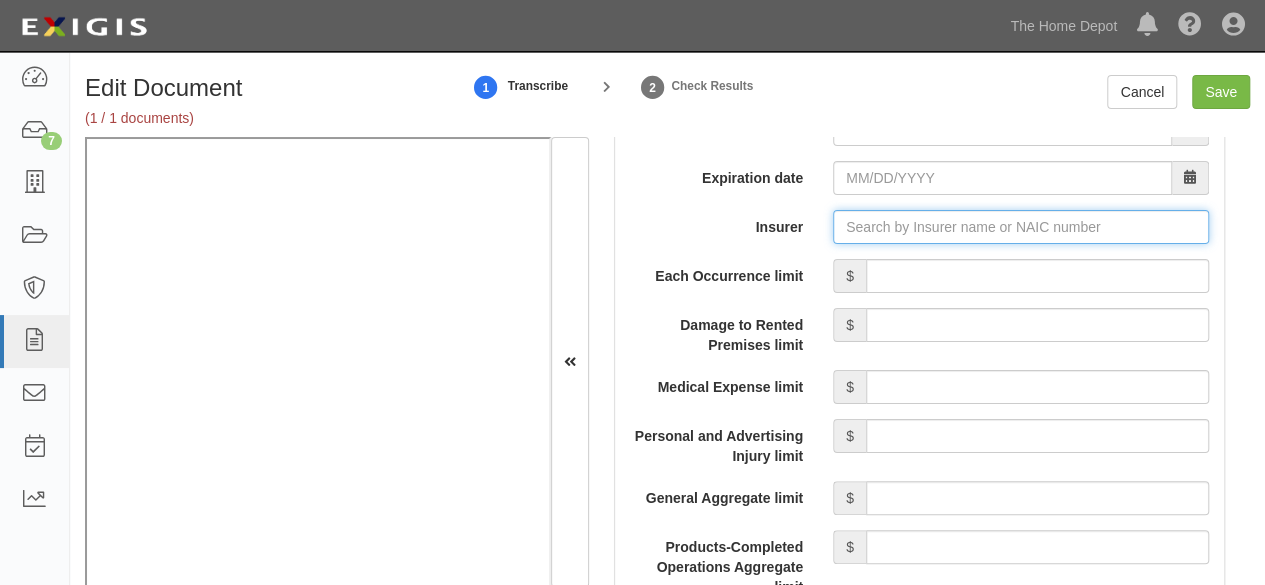 click on "Insurer" at bounding box center [1021, 227] 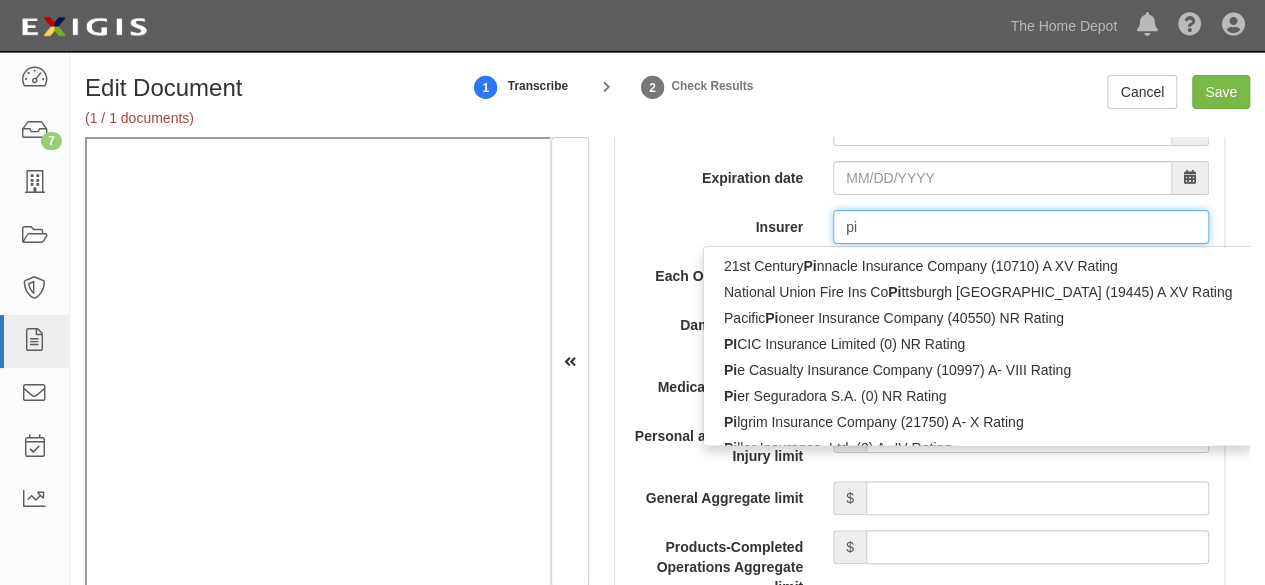 type on "pin" 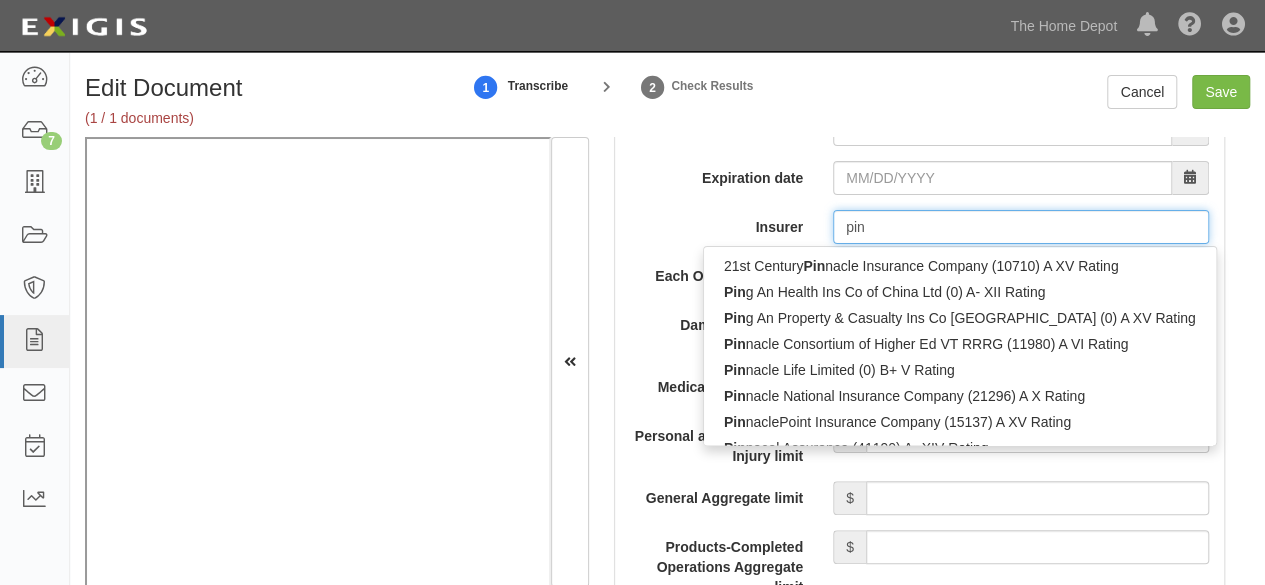 type on "ping An Health Ins Co of China Ltd (0) A- XII Rating" 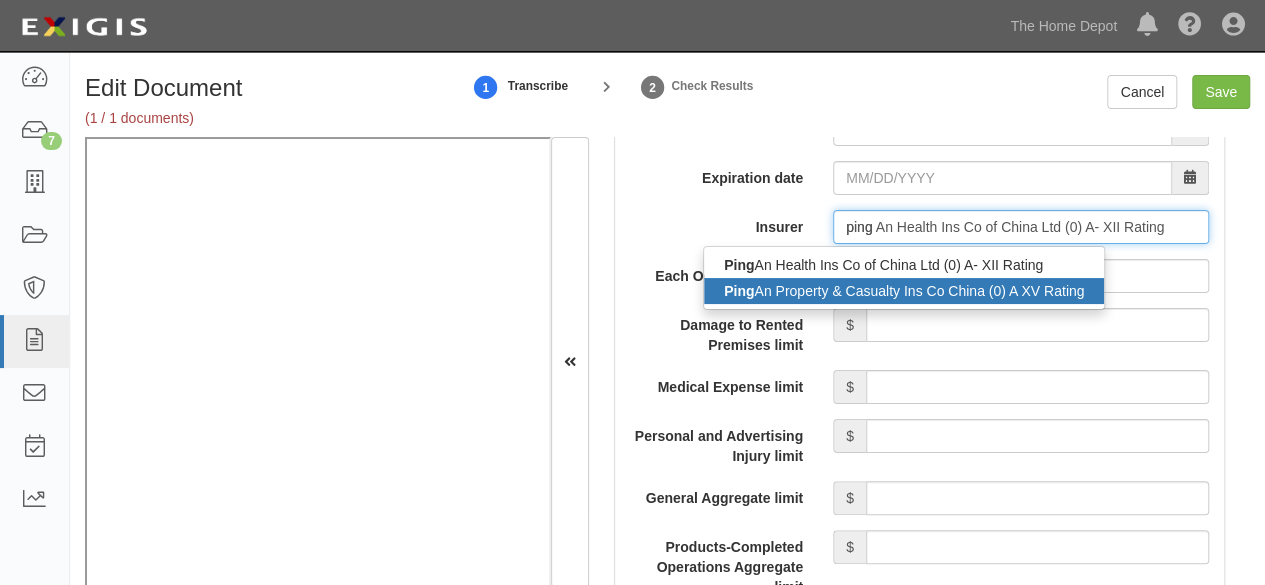 click on "Ping  An Property & Casualty Ins Co [GEOGRAPHIC_DATA] (0) A XV Rating" at bounding box center [904, 291] 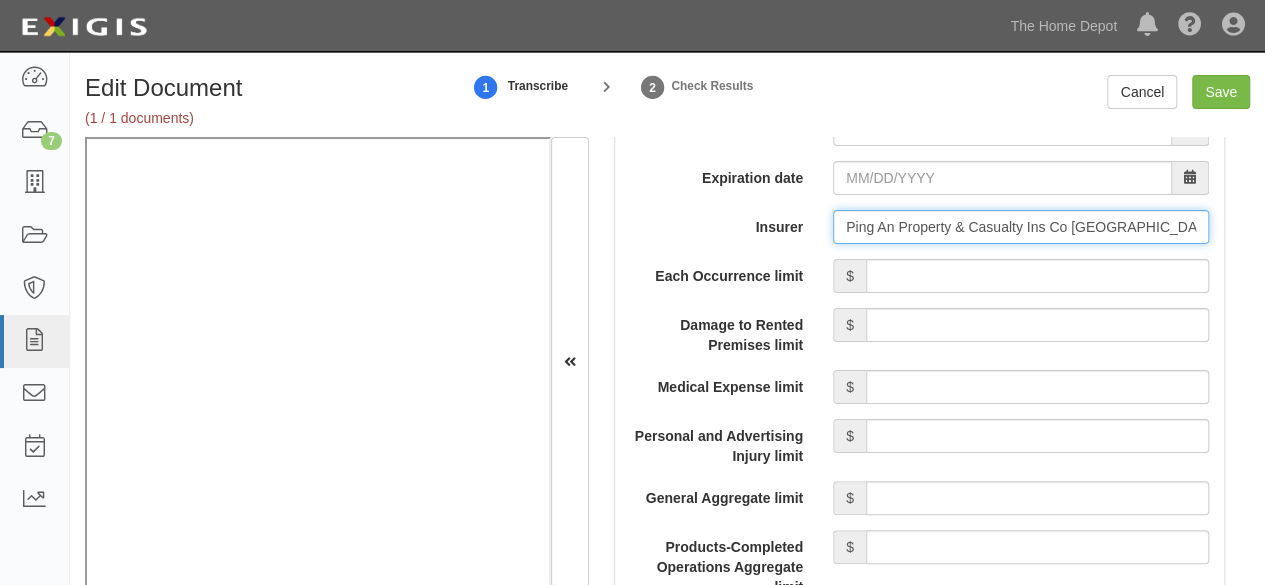 type on "Ping An Property & Casualty Ins Co [GEOGRAPHIC_DATA] (0) A XV Rating" 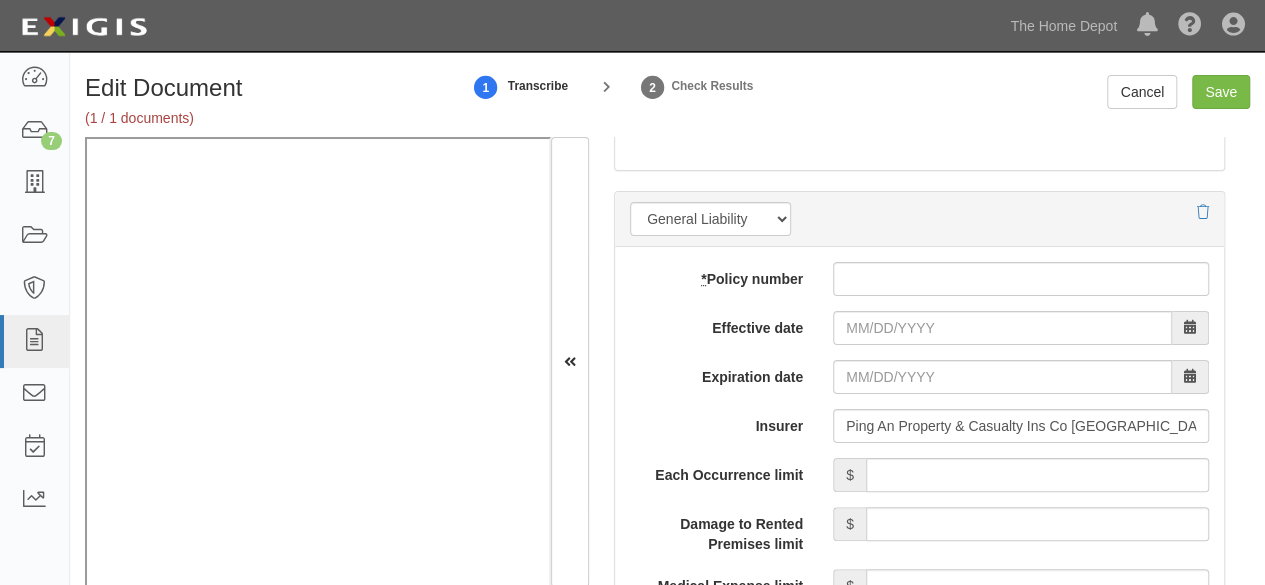 scroll, scrollTop: 1600, scrollLeft: 0, axis: vertical 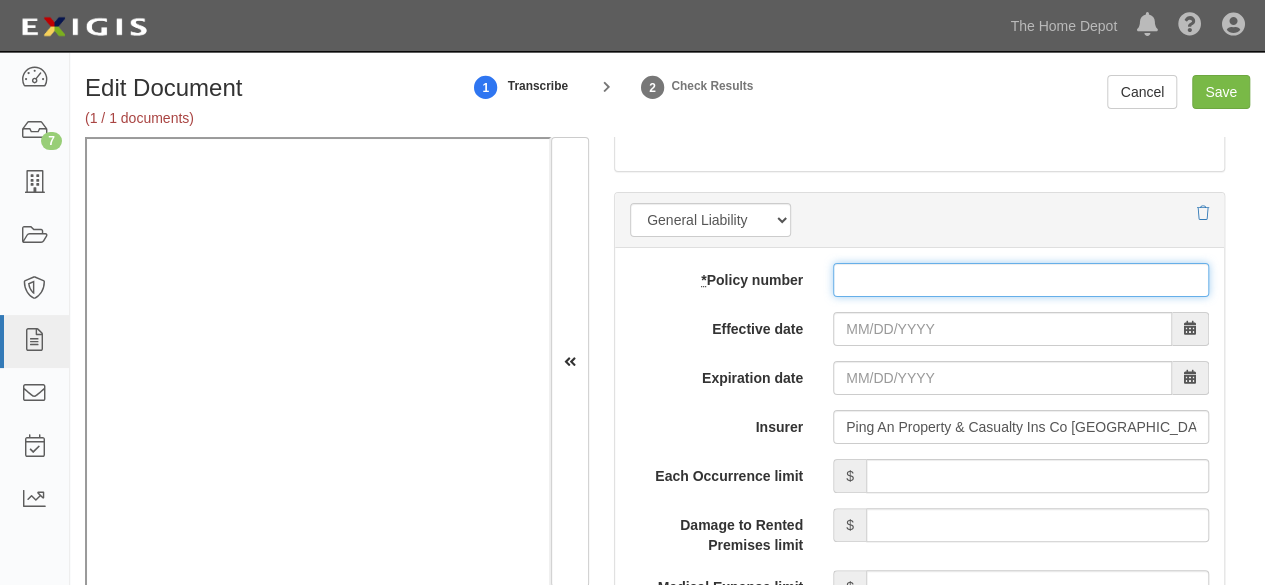 click on "*  Policy number" at bounding box center [1021, 280] 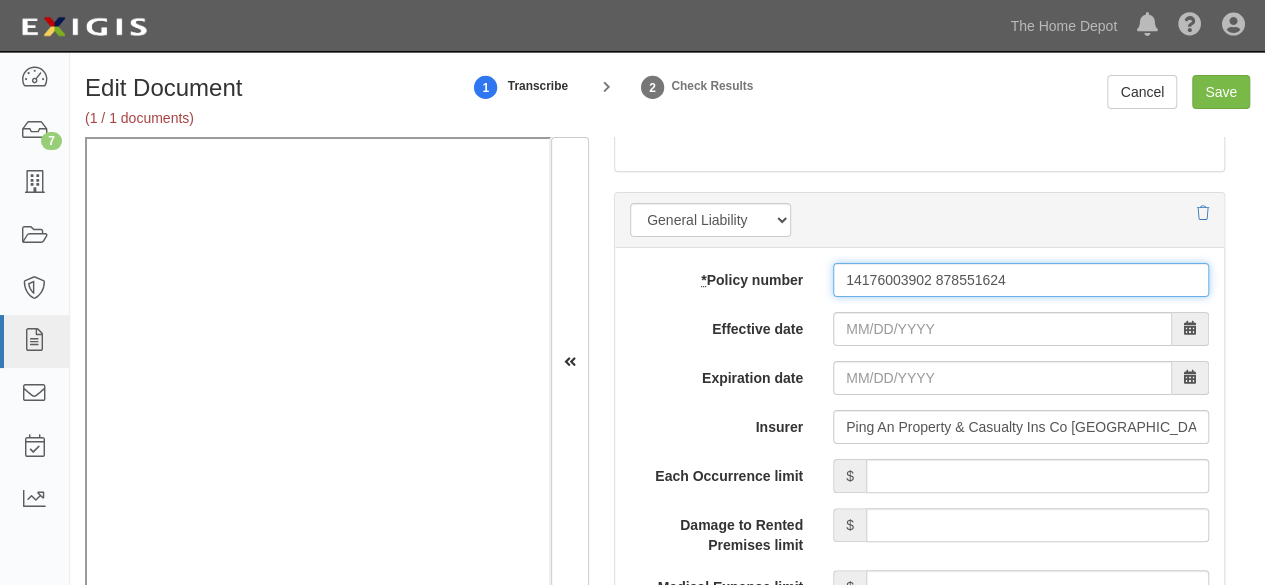 type on "14176003902 878551624" 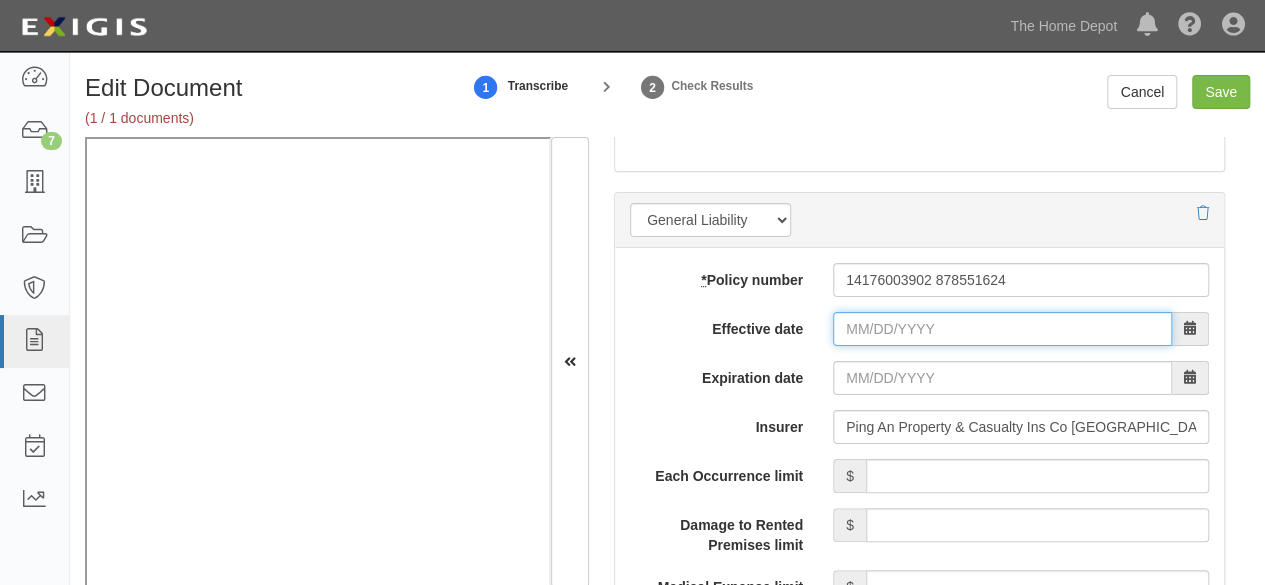 click on "Effective date" at bounding box center (1002, 329) 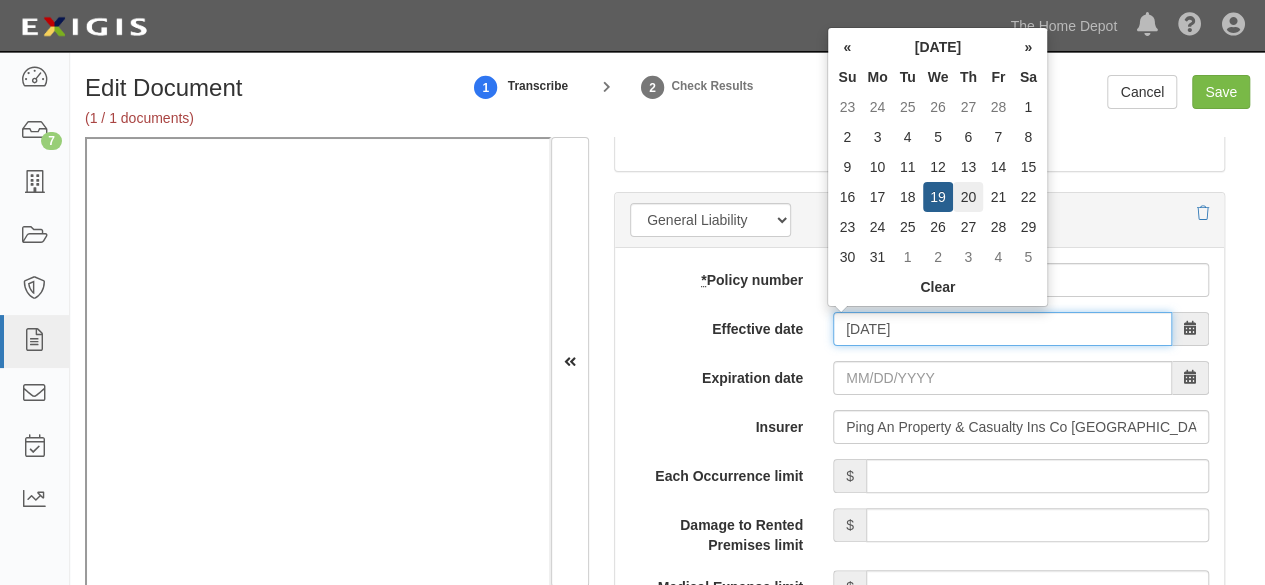 type on "[DATE]" 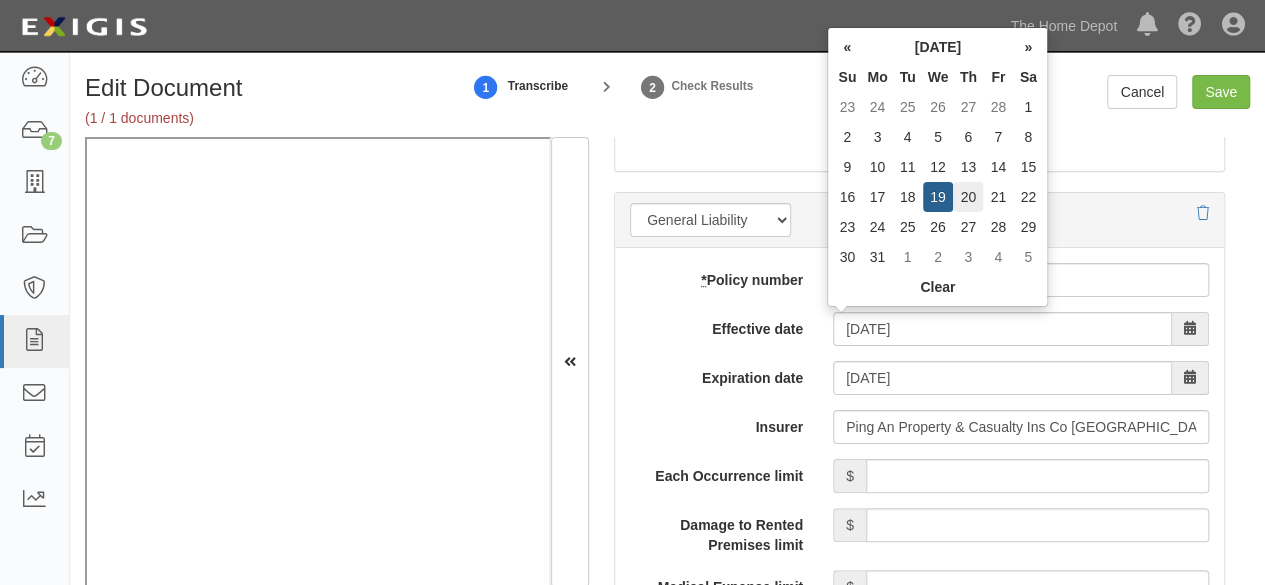 click on "20" at bounding box center [968, 197] 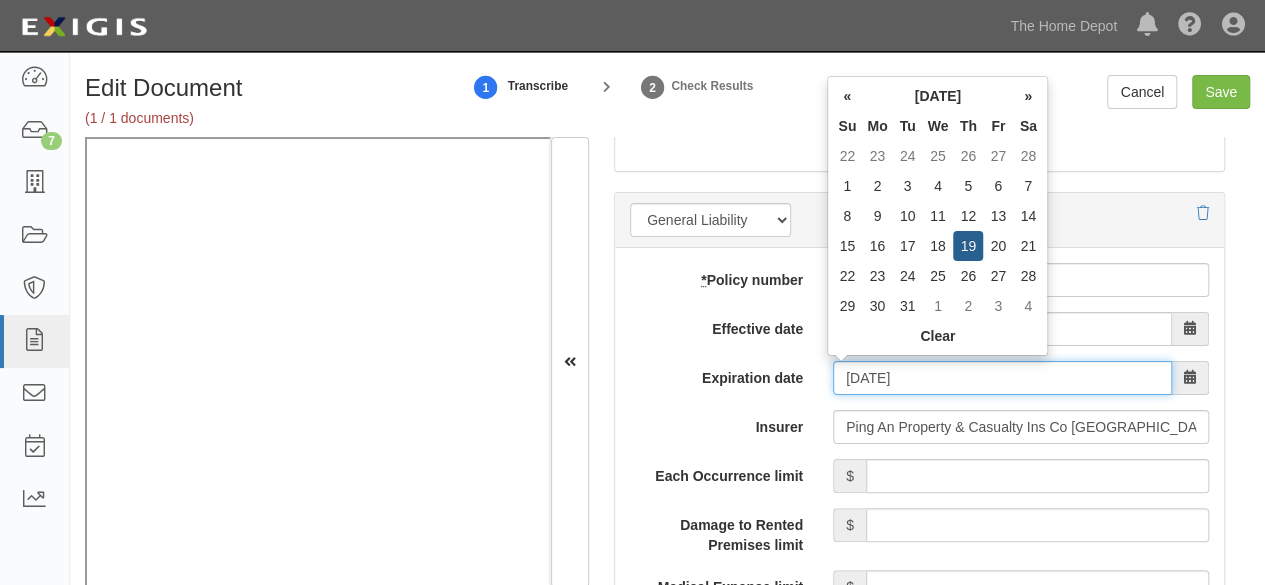 click on "[DATE]" at bounding box center [1002, 378] 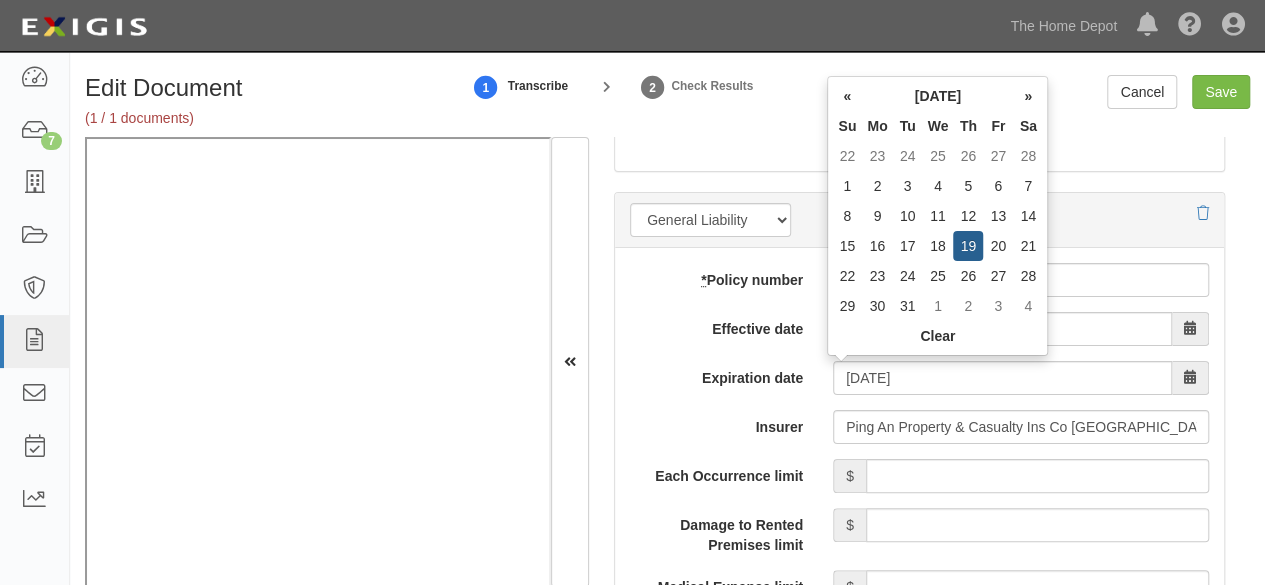 click on "19" at bounding box center [968, 246] 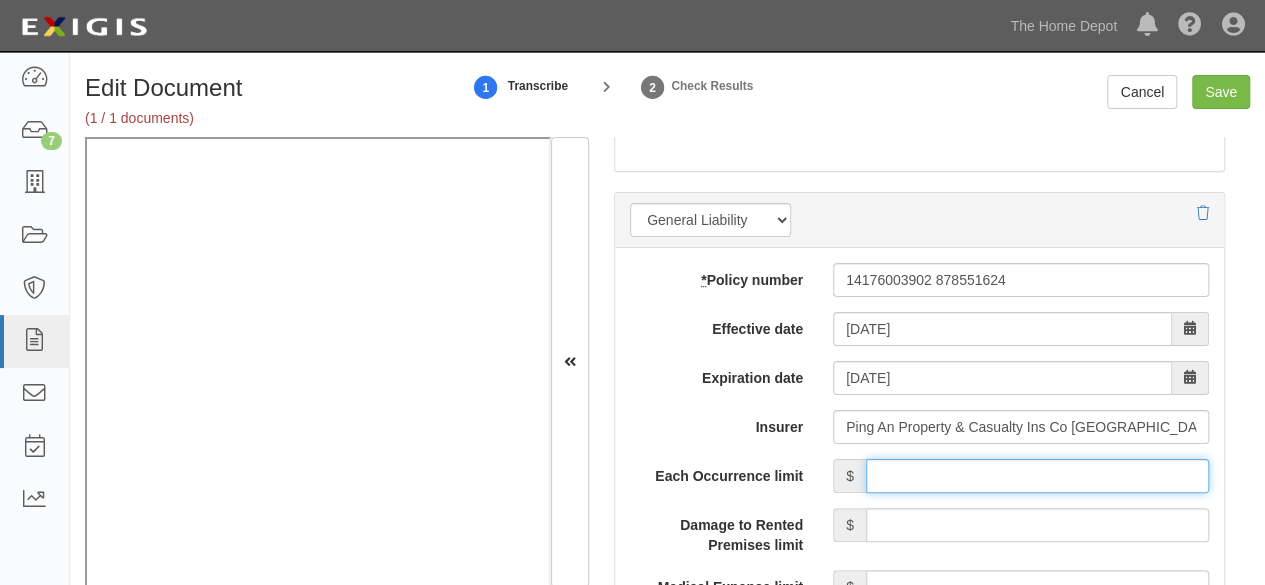 click on "Each Occurrence limit" at bounding box center (1037, 476) 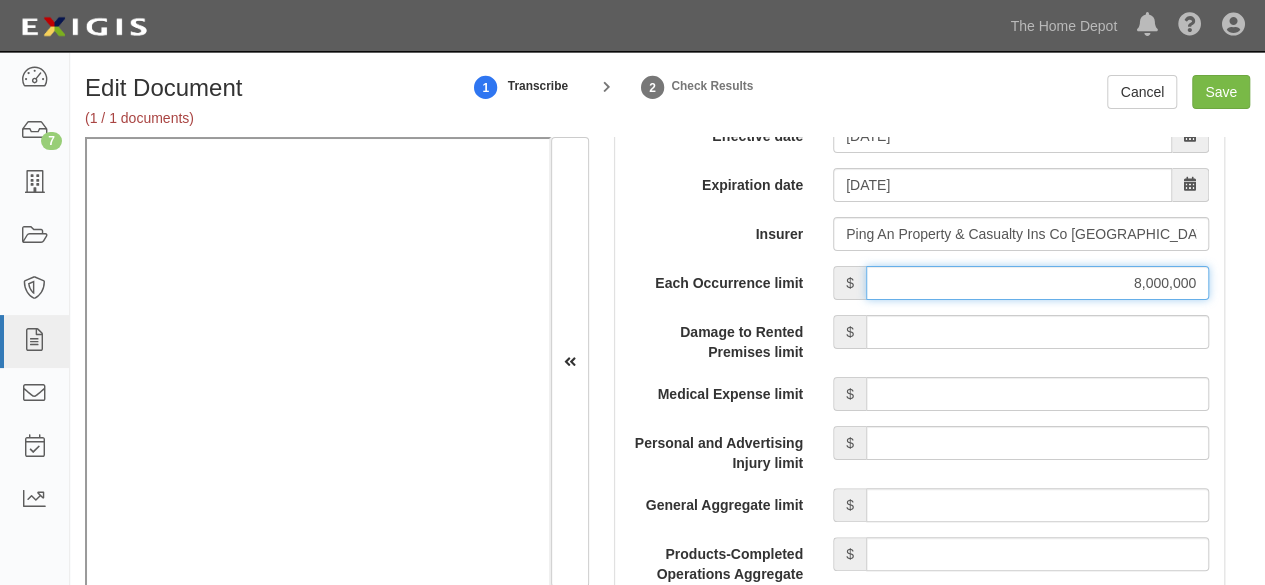 scroll, scrollTop: 1800, scrollLeft: 0, axis: vertical 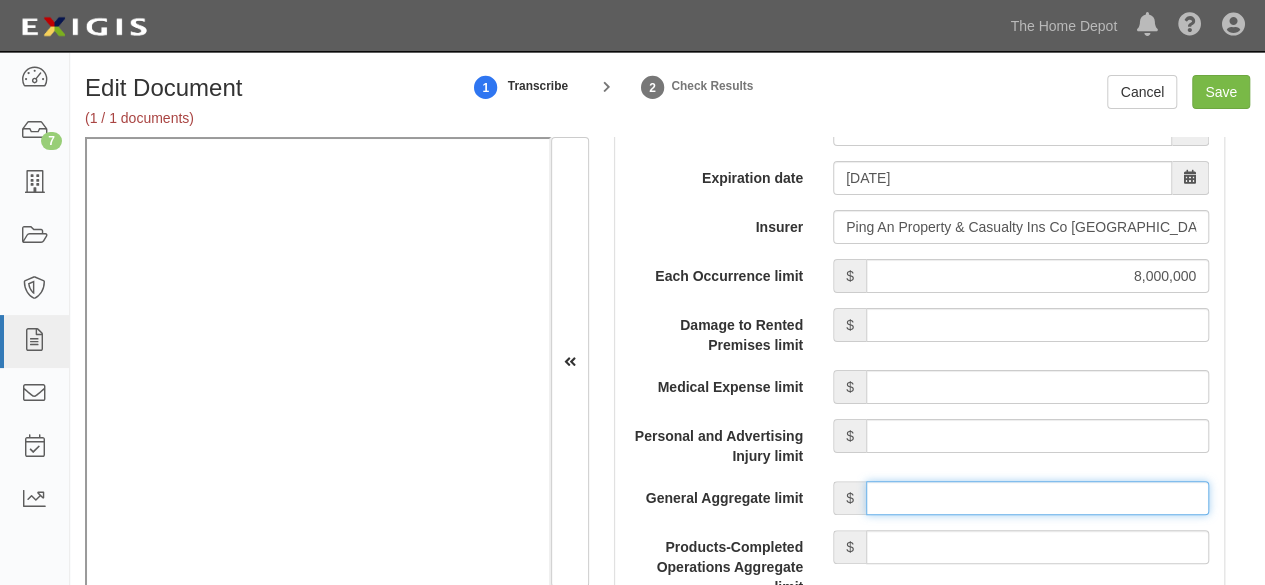 drag, startPoint x: 999, startPoint y: 489, endPoint x: 1006, endPoint y: 477, distance: 13.892444 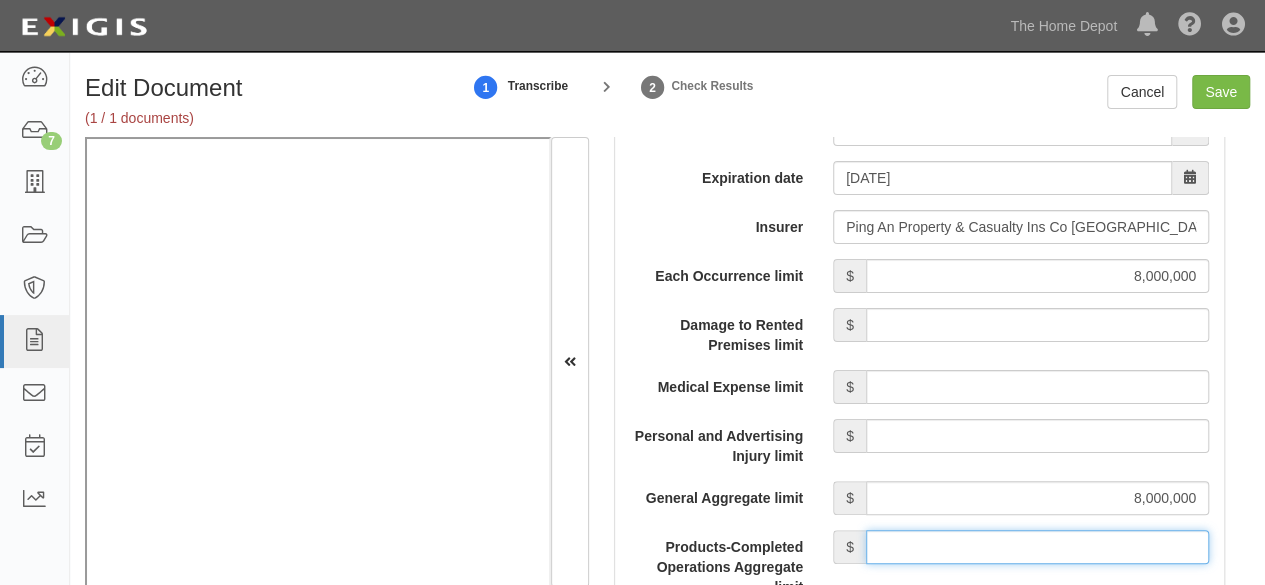 drag, startPoint x: 1000, startPoint y: 544, endPoint x: 1002, endPoint y: 525, distance: 19.104973 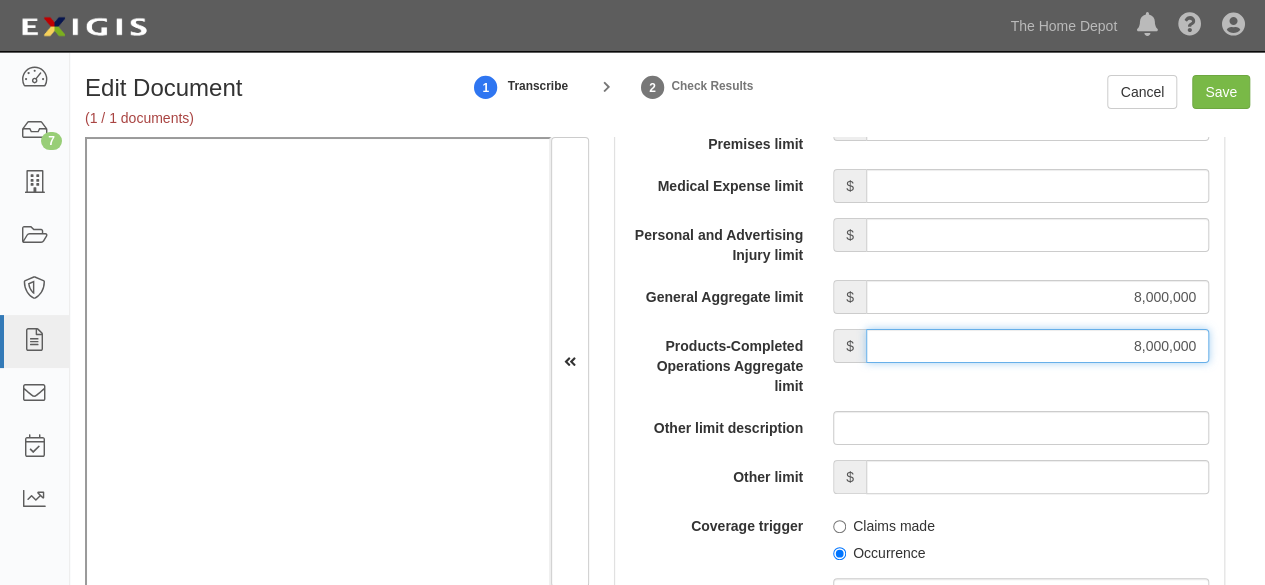 scroll, scrollTop: 2100, scrollLeft: 0, axis: vertical 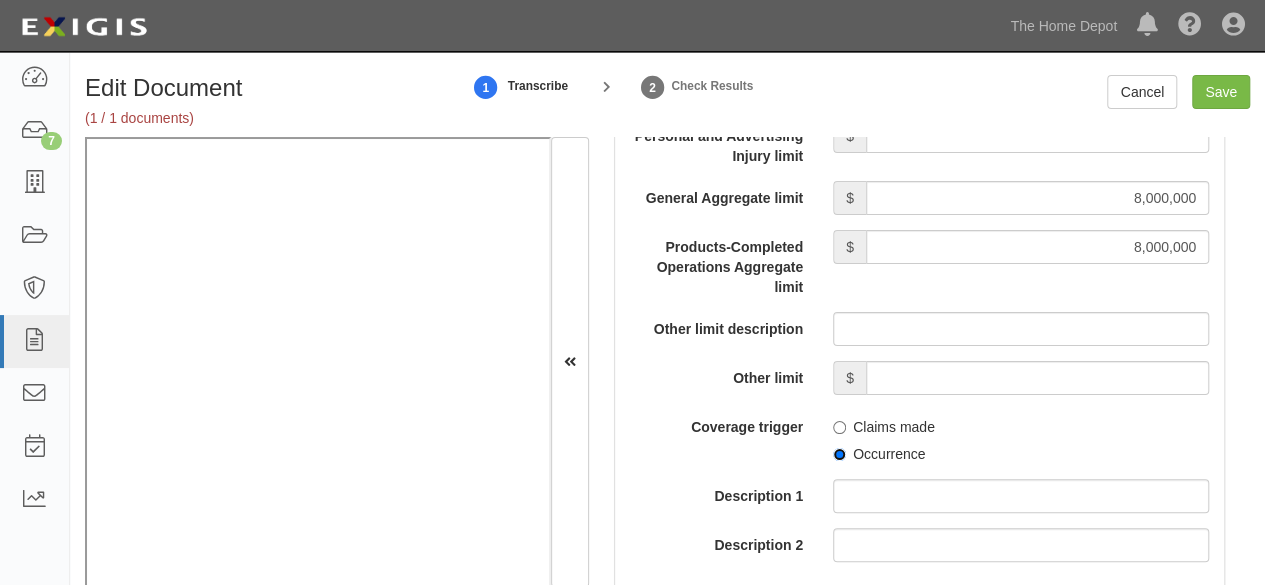 click on "Occurrence" at bounding box center [839, 454] 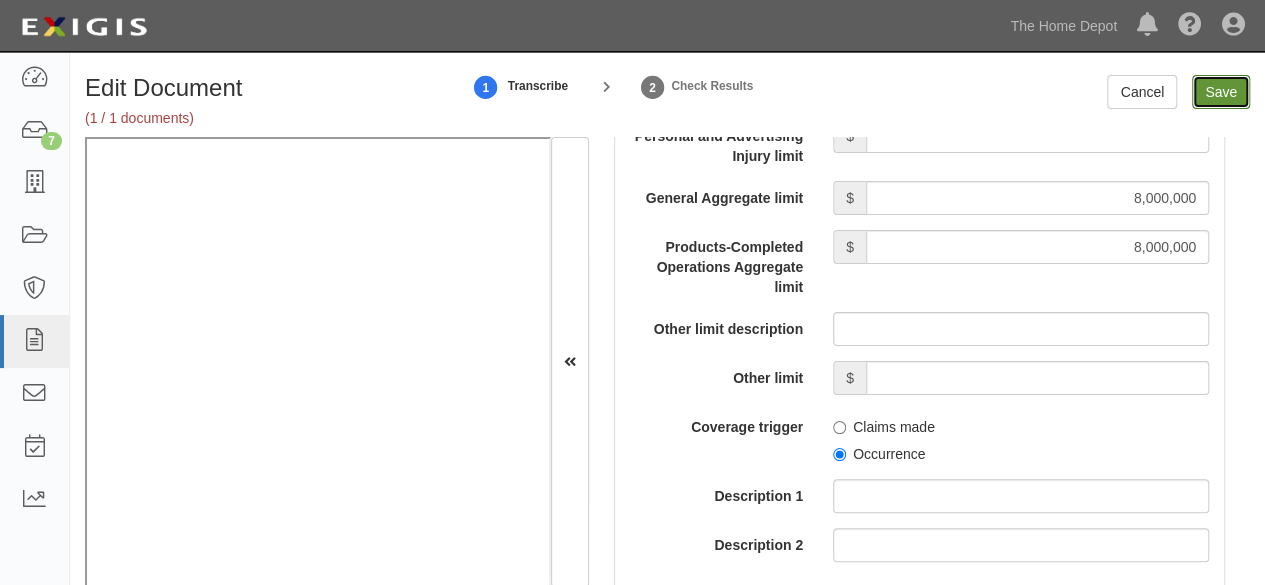 click on "Save" at bounding box center [1221, 92] 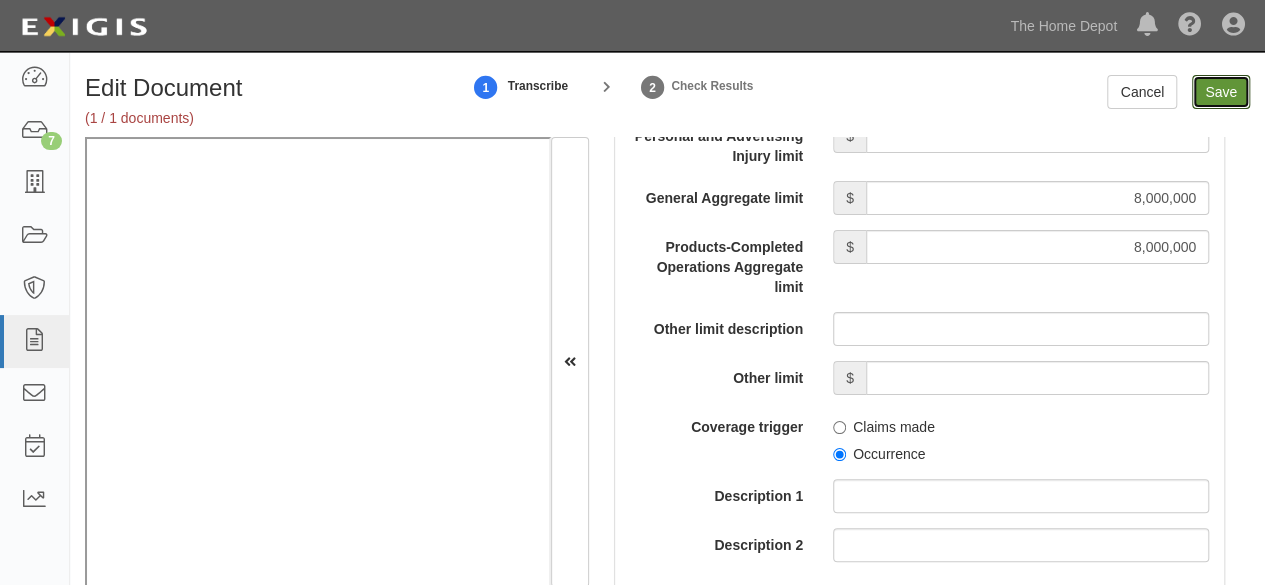 type on "8000000" 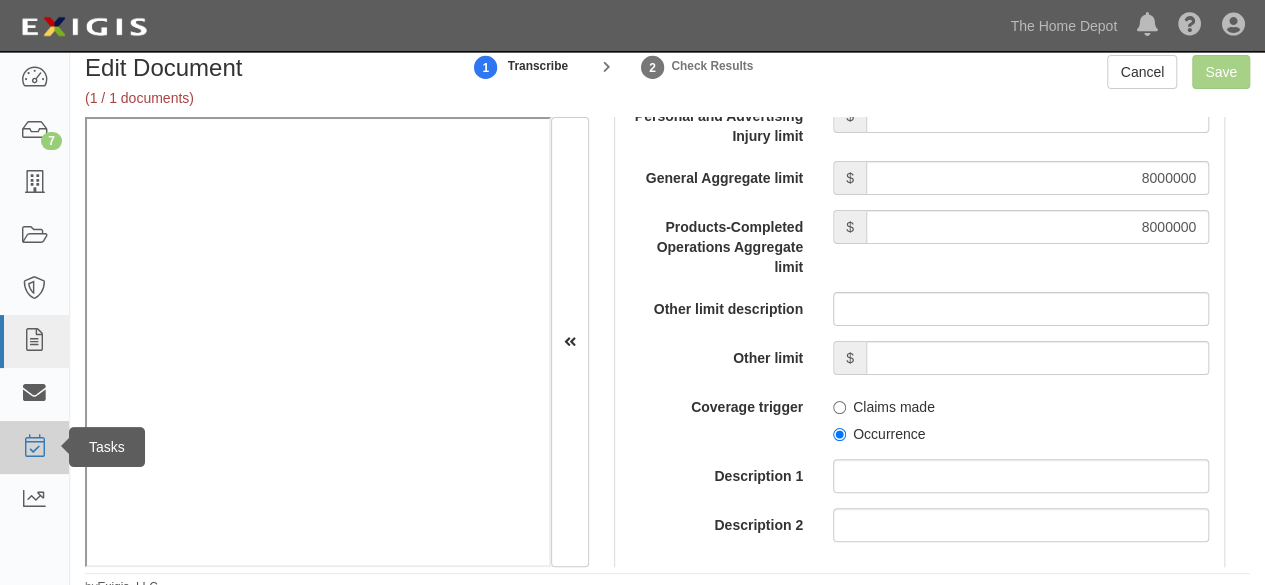scroll, scrollTop: 30, scrollLeft: 0, axis: vertical 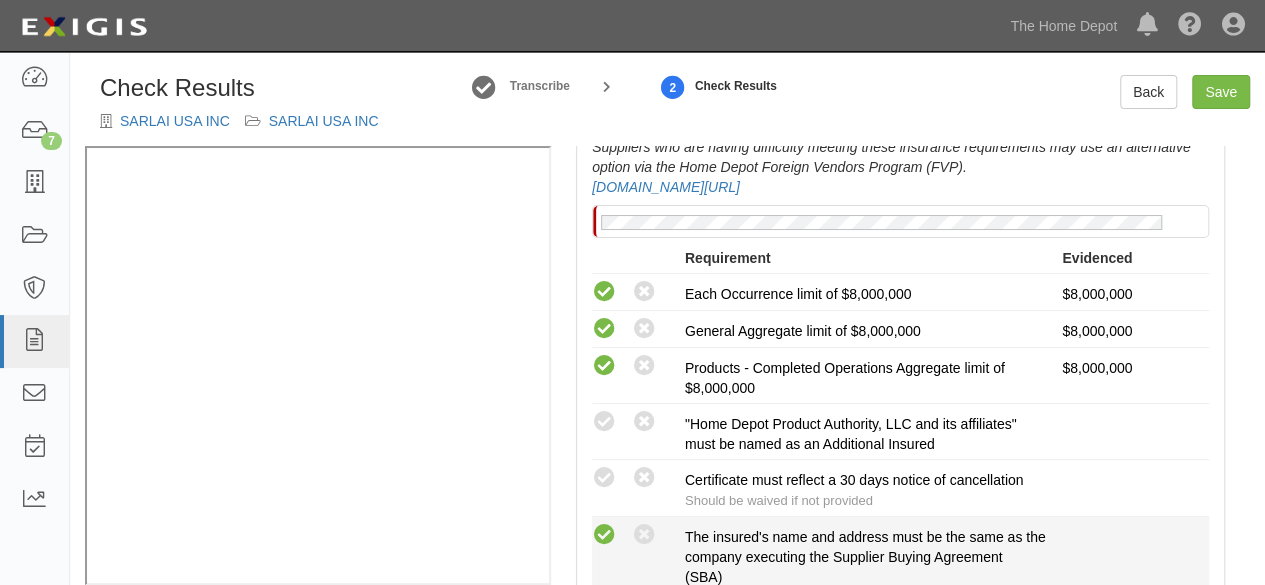 click at bounding box center (604, 535) 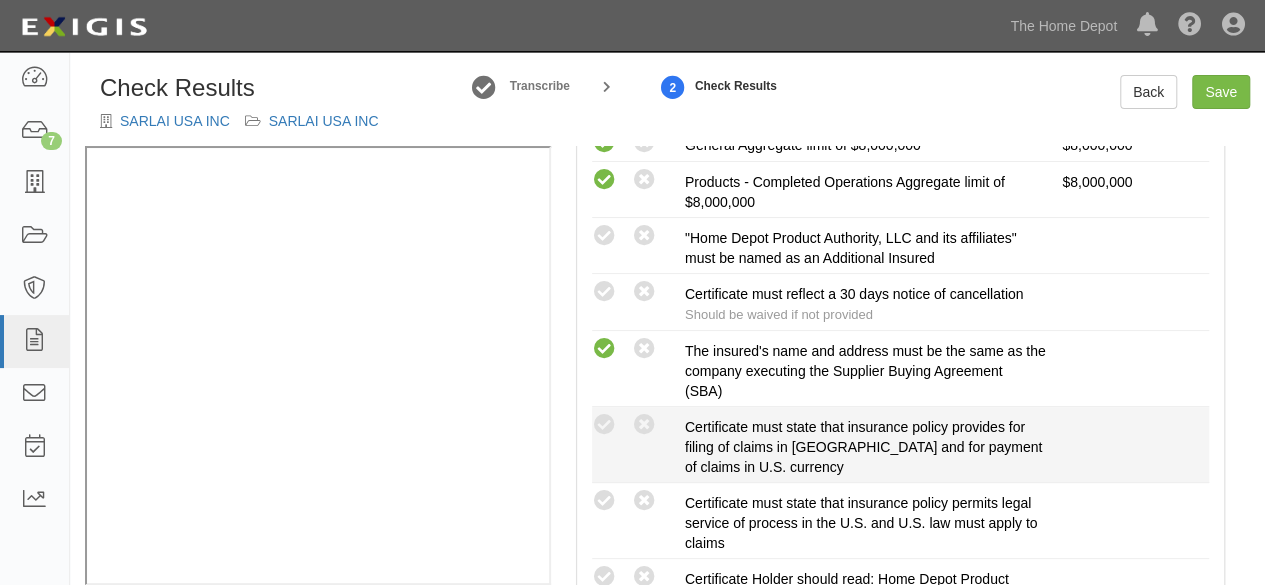 scroll, scrollTop: 600, scrollLeft: 0, axis: vertical 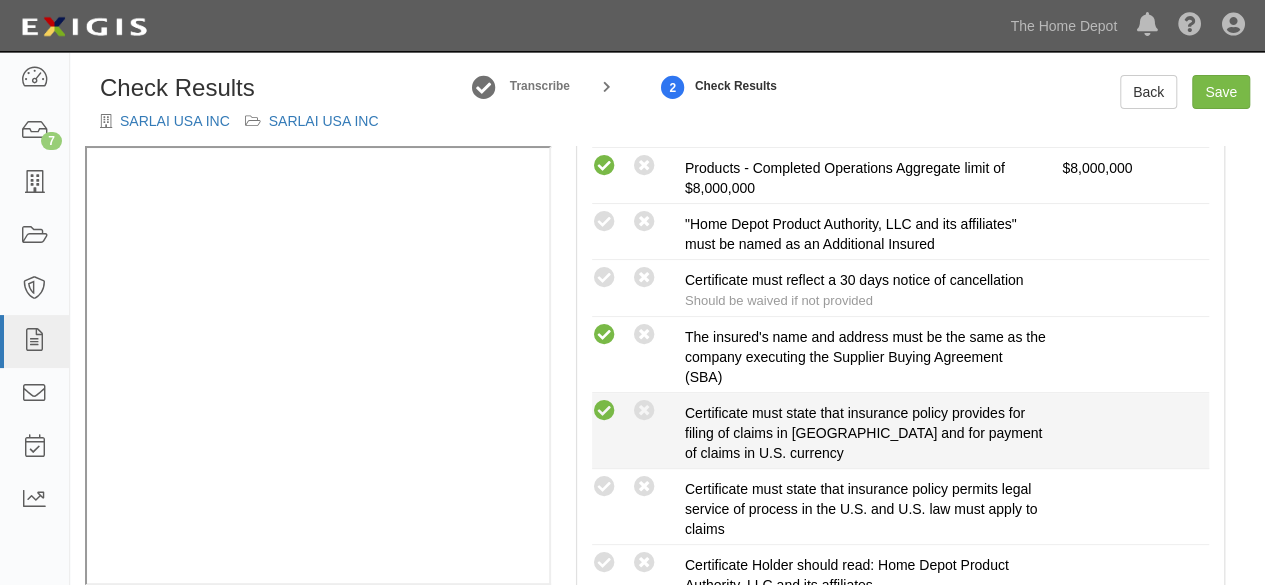 click at bounding box center (604, 411) 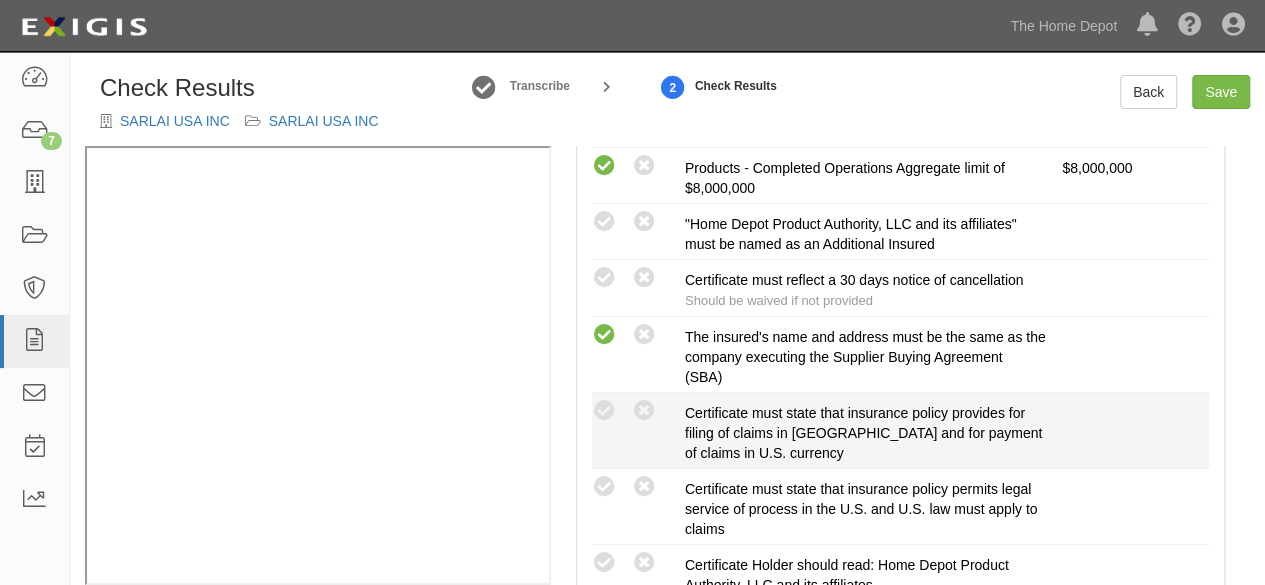 radio on "true" 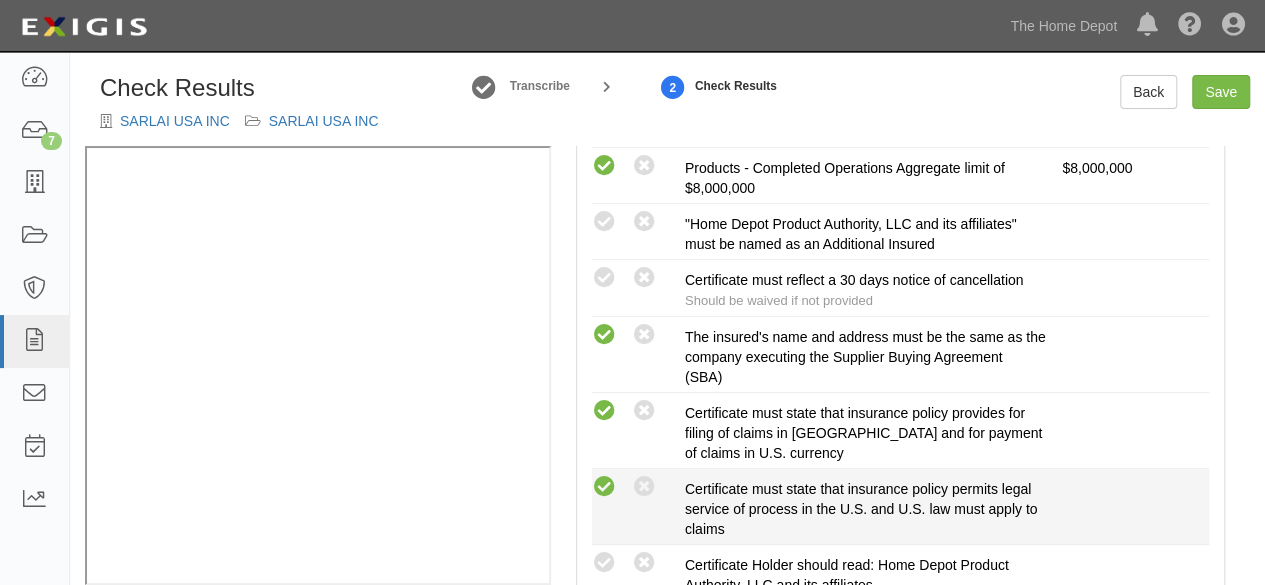 click at bounding box center [604, 487] 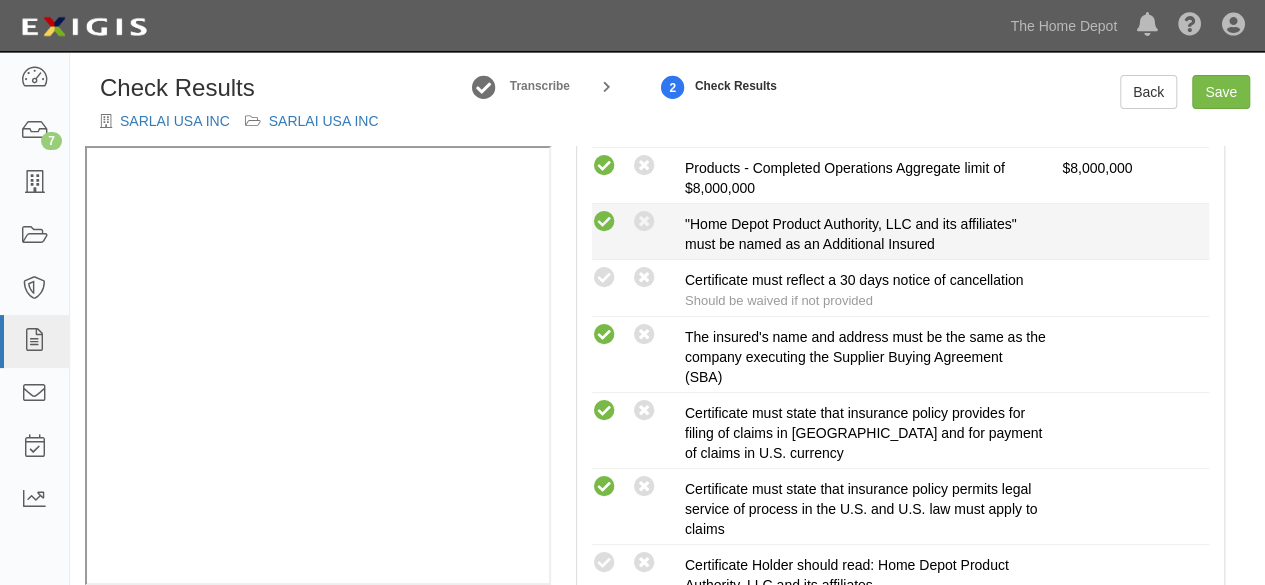 drag, startPoint x: 603, startPoint y: 216, endPoint x: 602, endPoint y: 278, distance: 62.008064 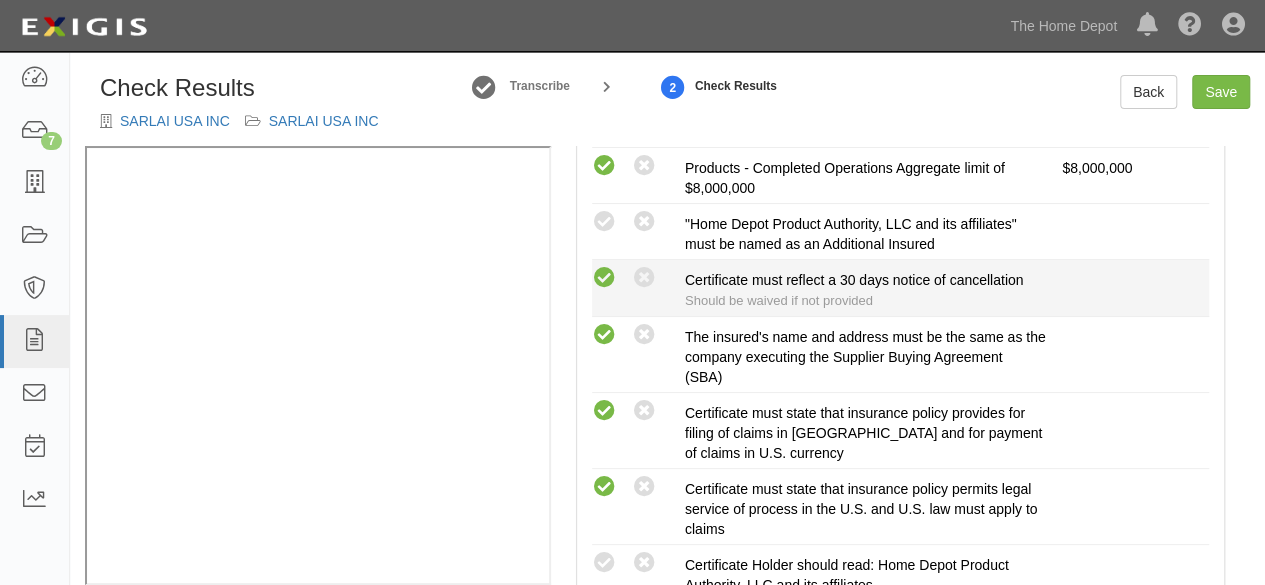 click at bounding box center [604, 222] 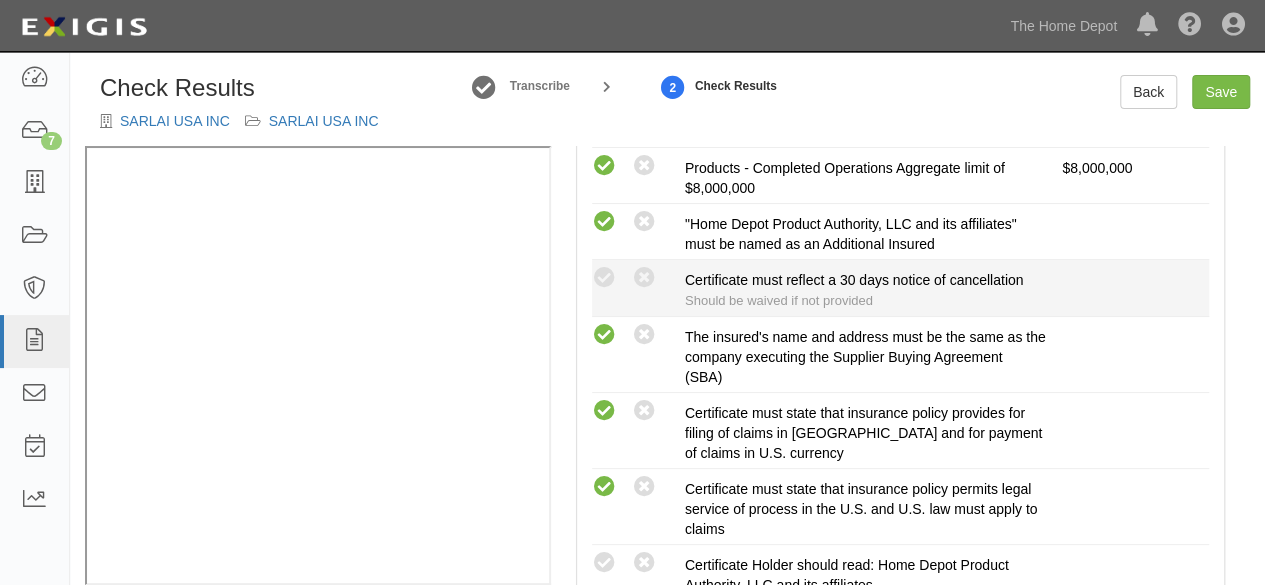 click at bounding box center [604, 278] 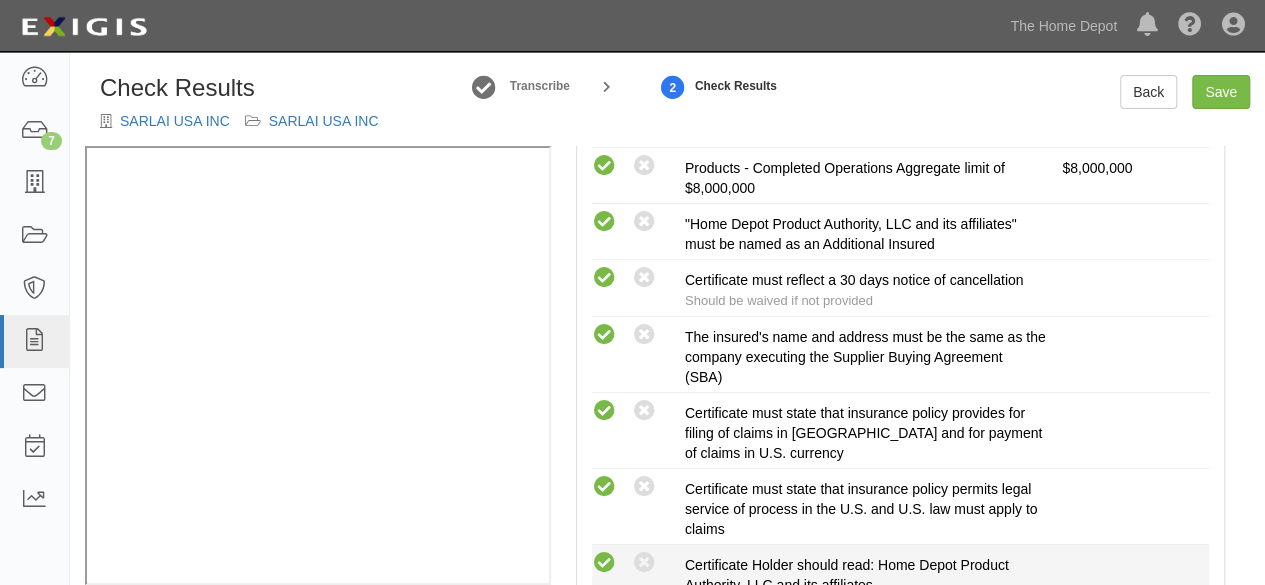 click at bounding box center (604, 563) 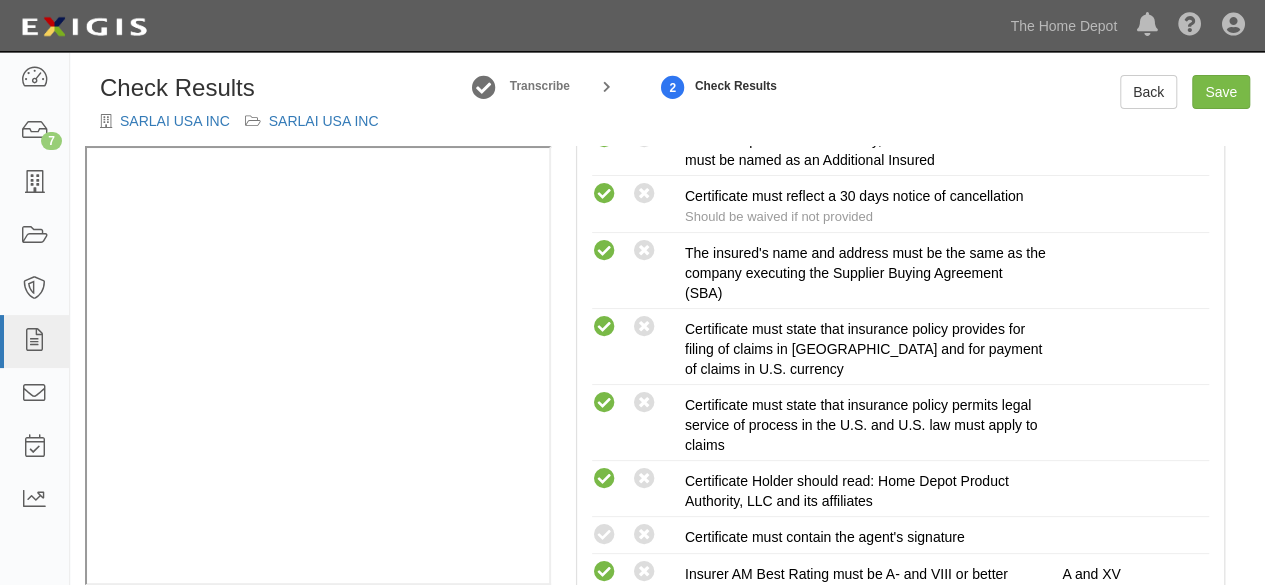 scroll, scrollTop: 800, scrollLeft: 0, axis: vertical 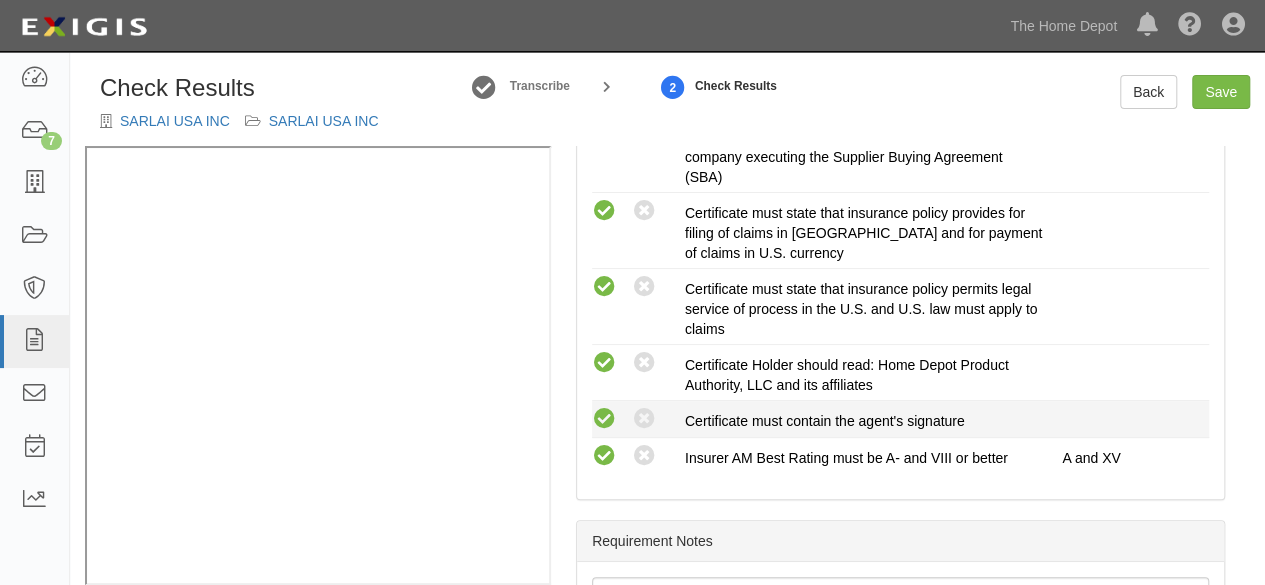 click at bounding box center (604, 419) 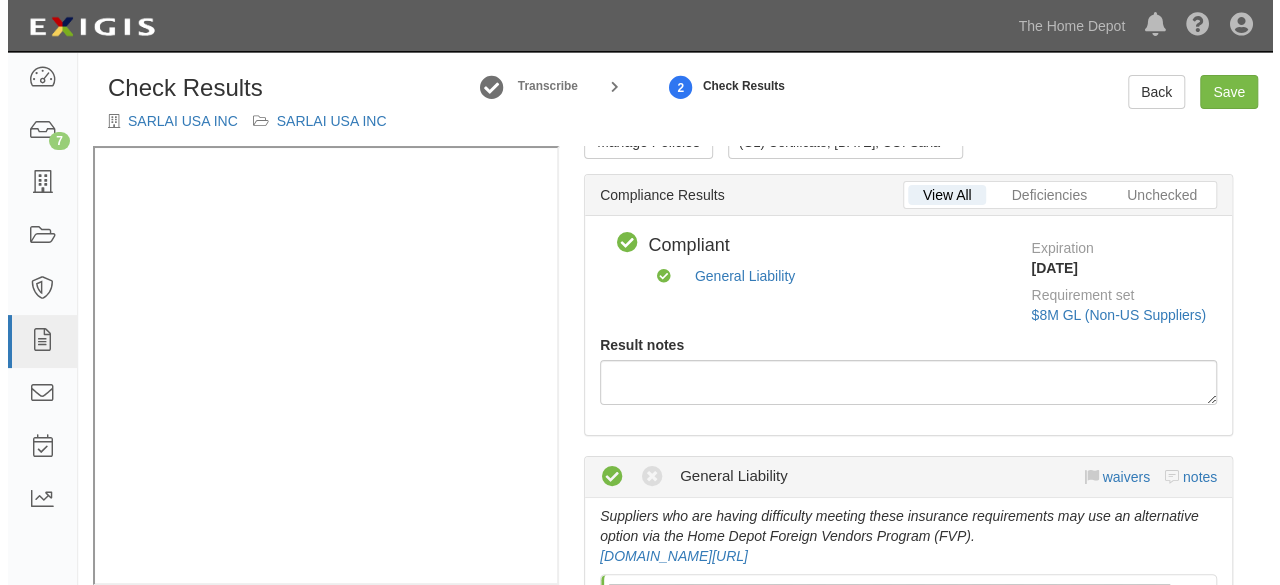 scroll, scrollTop: 0, scrollLeft: 0, axis: both 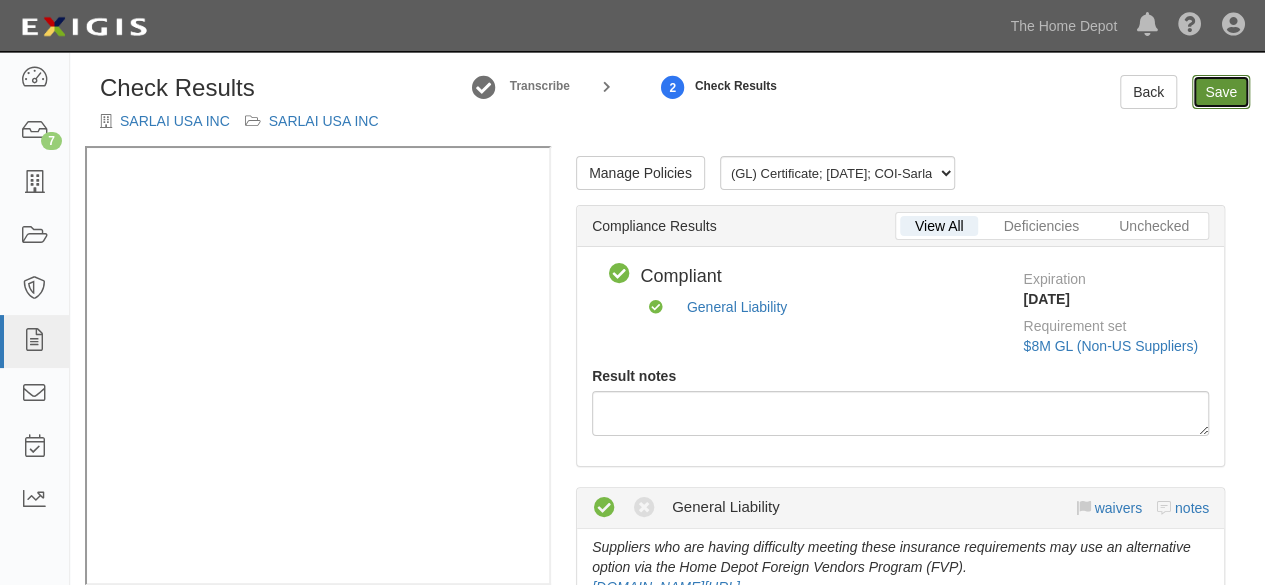 click on "Save" at bounding box center (1221, 92) 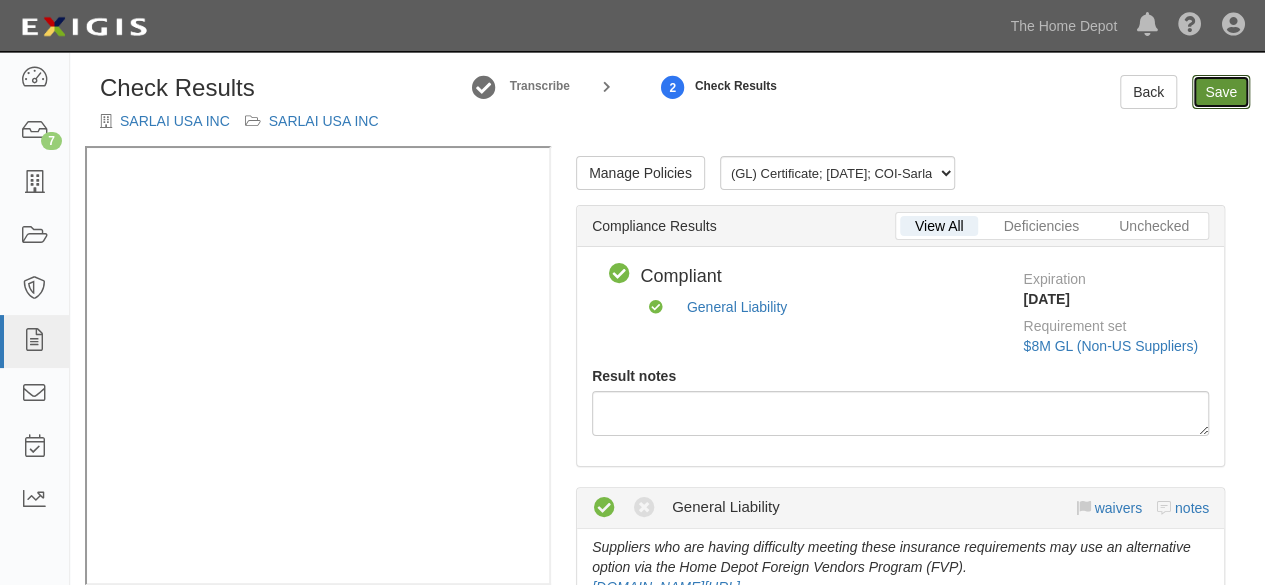 radio on "true" 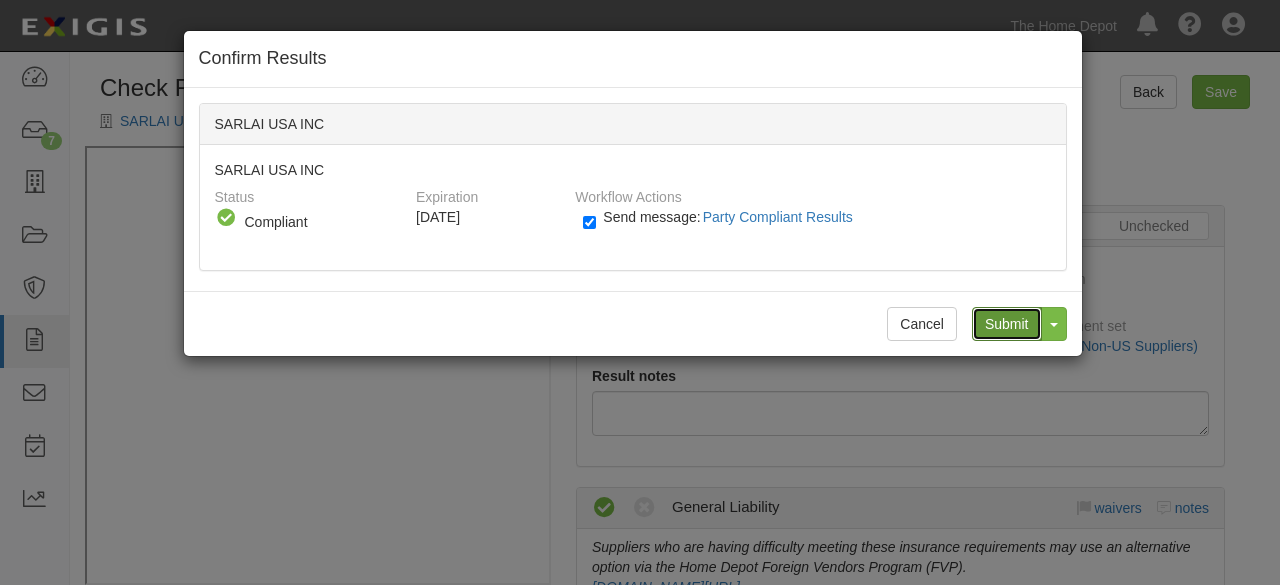 click on "Submit" at bounding box center (1007, 324) 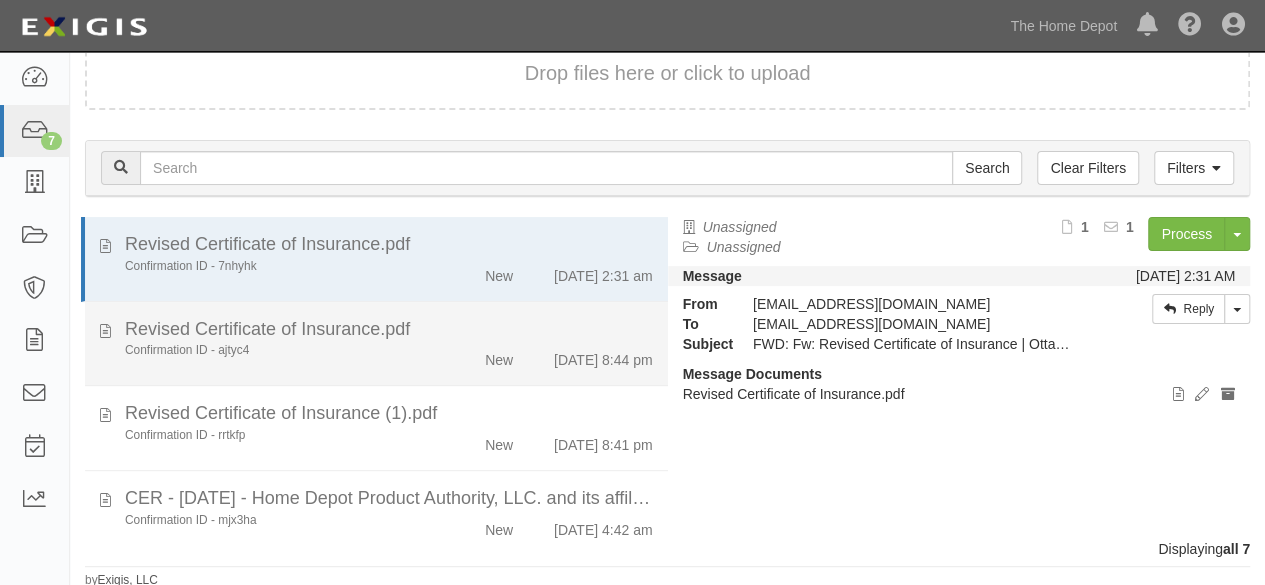scroll, scrollTop: 147, scrollLeft: 0, axis: vertical 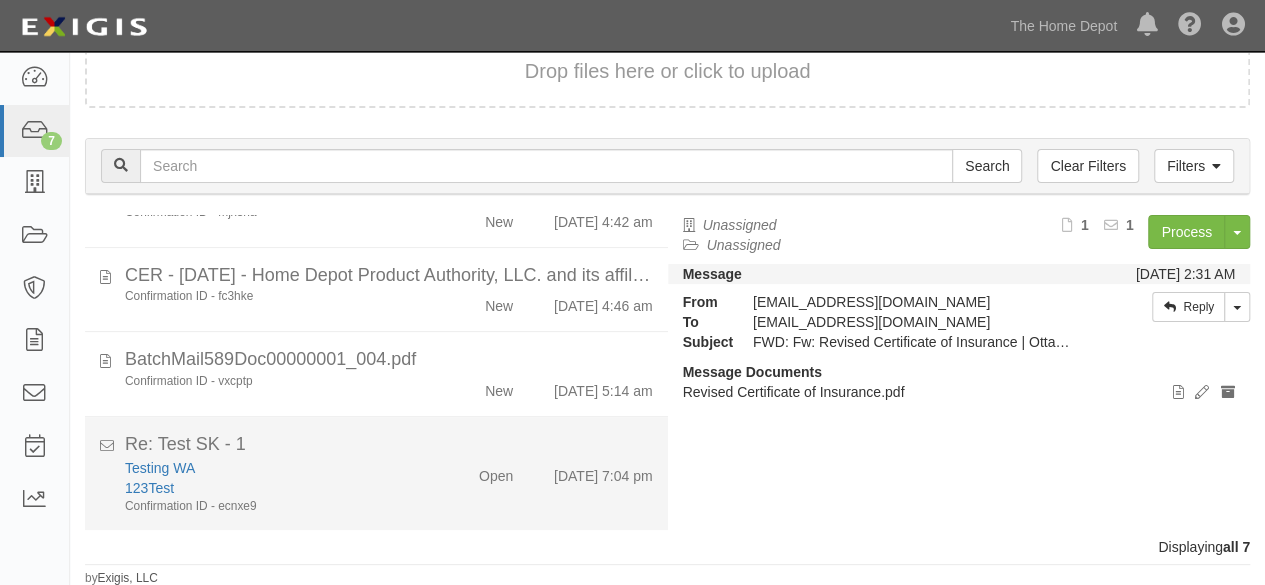 click on "Testing WA" 